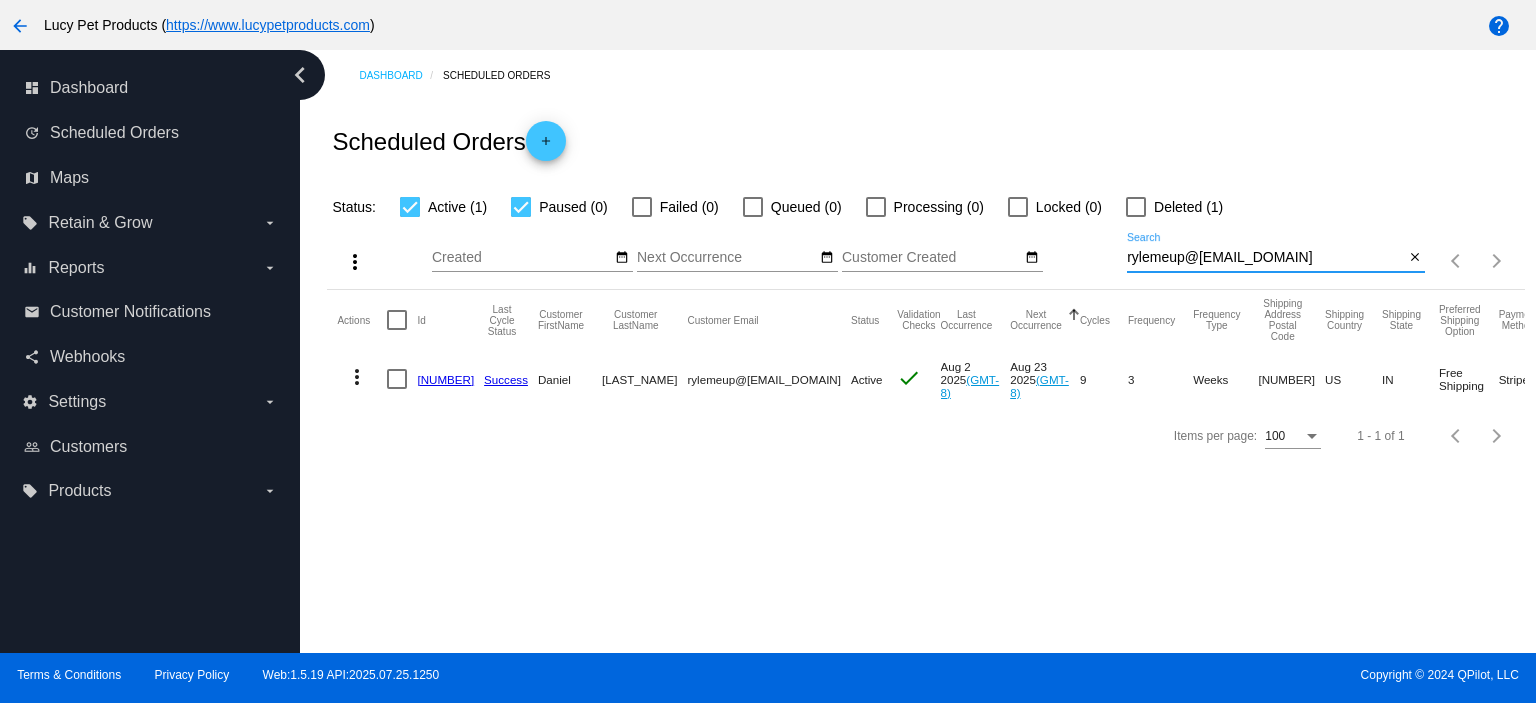 scroll, scrollTop: 0, scrollLeft: 0, axis: both 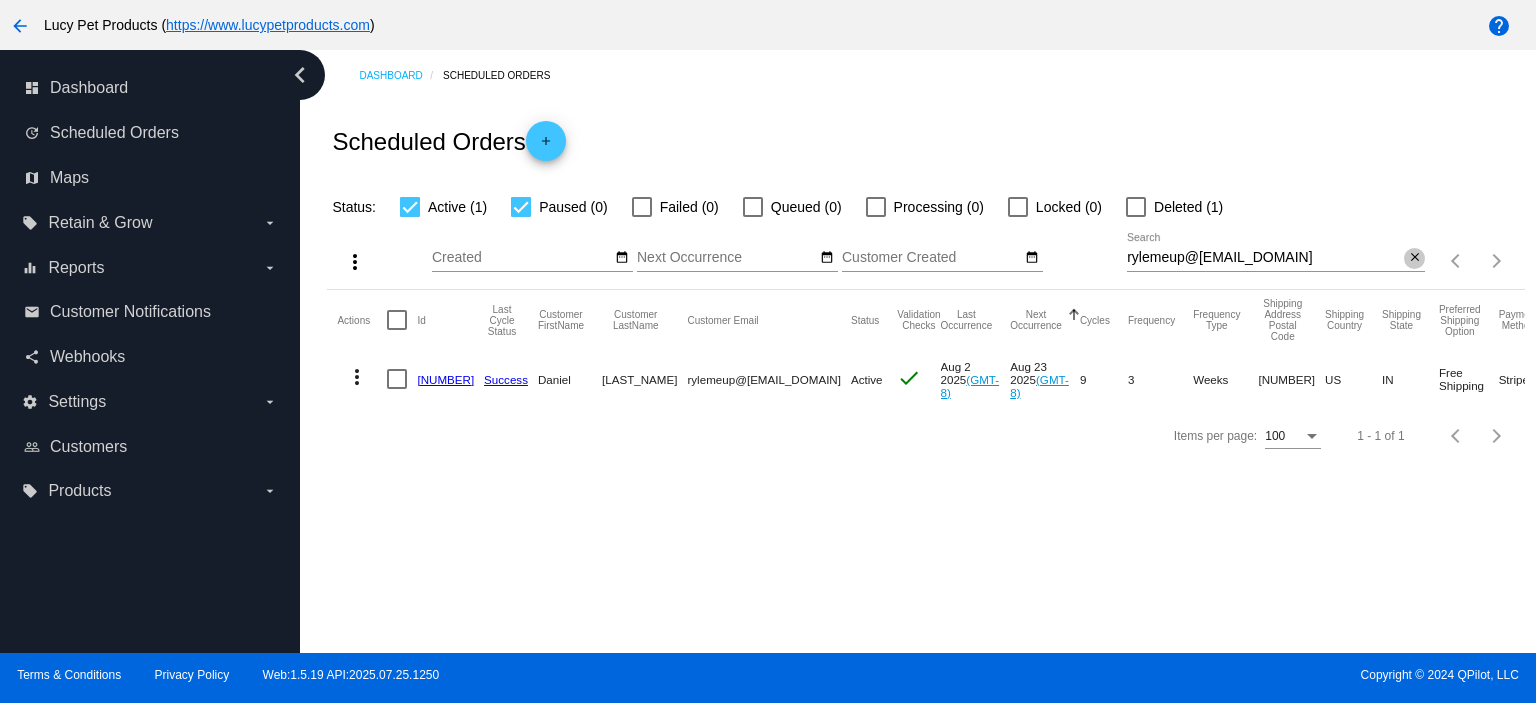 click on "close" 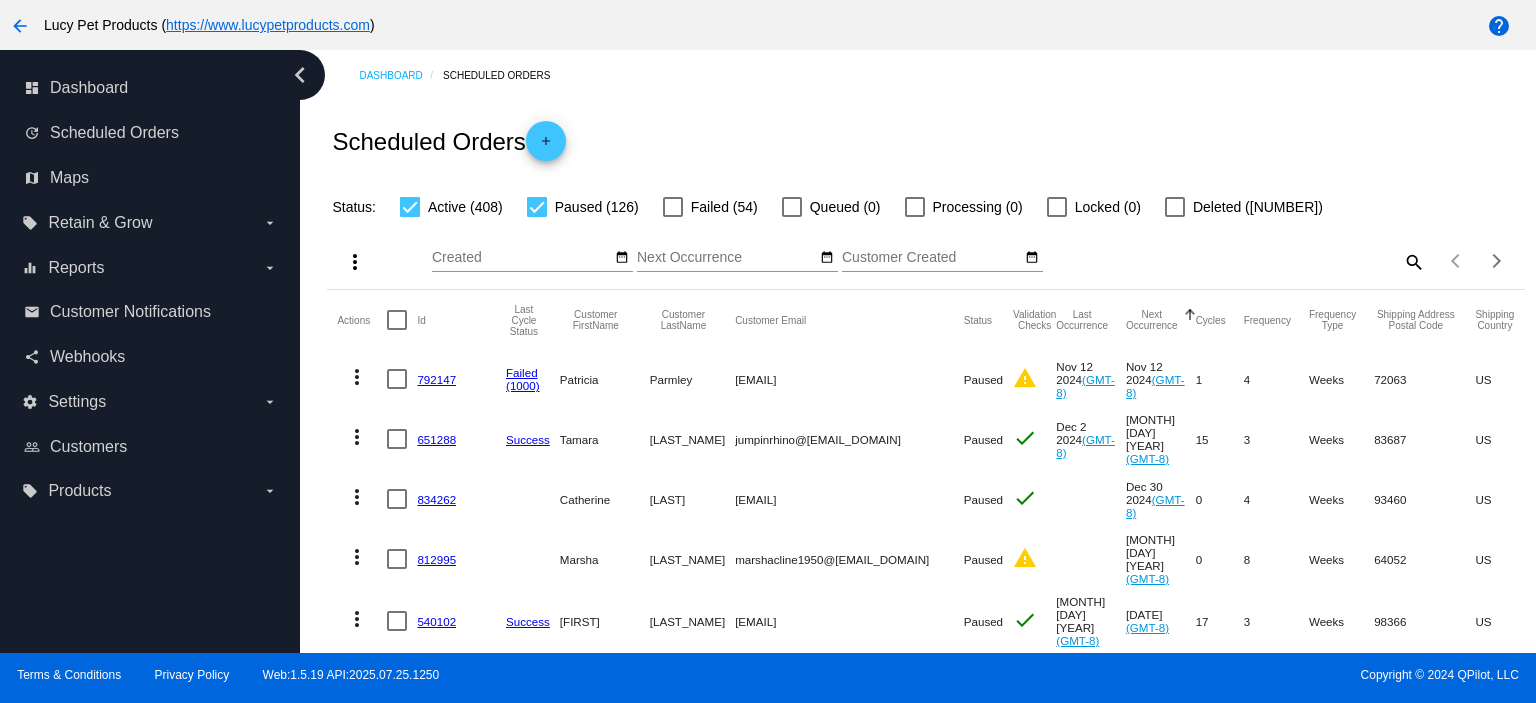 click on "search" 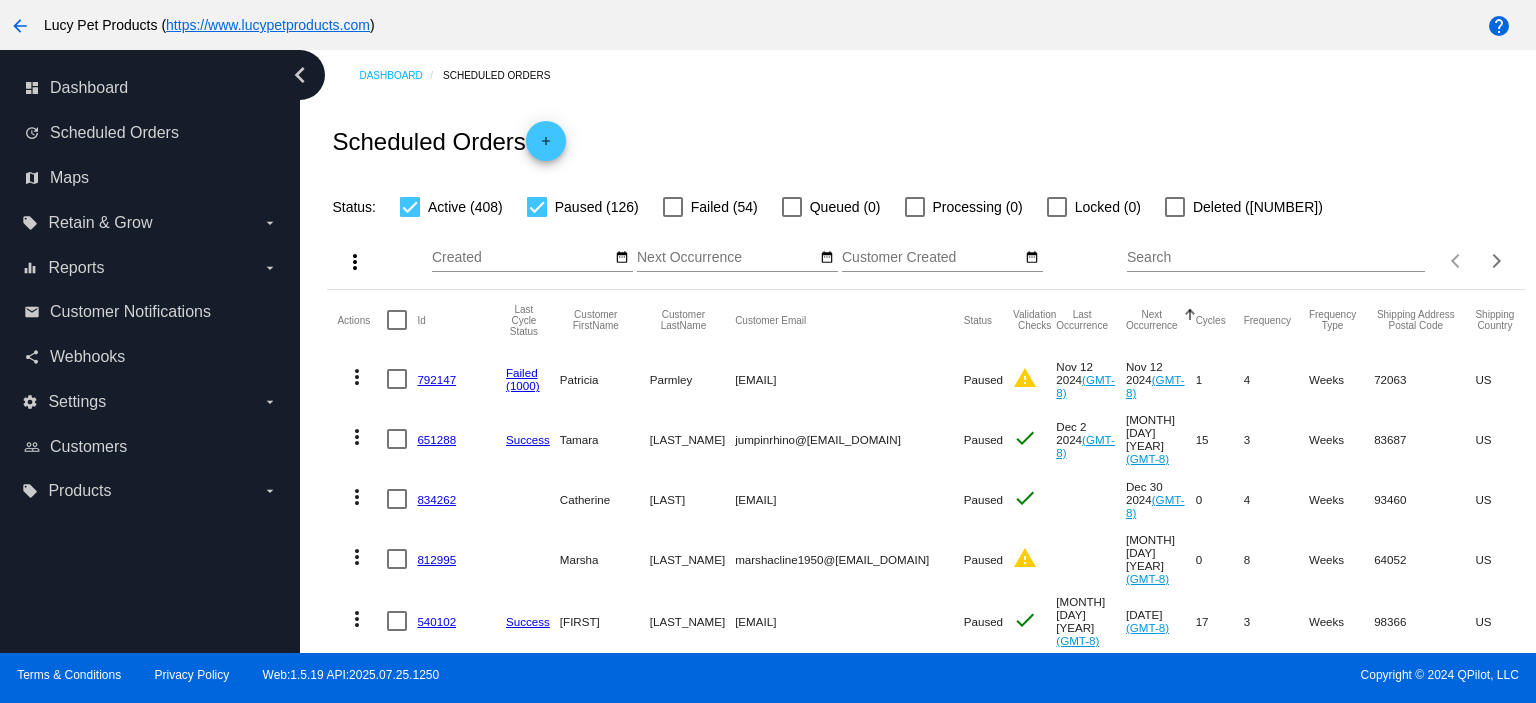 click on "Search" at bounding box center [1276, 258] 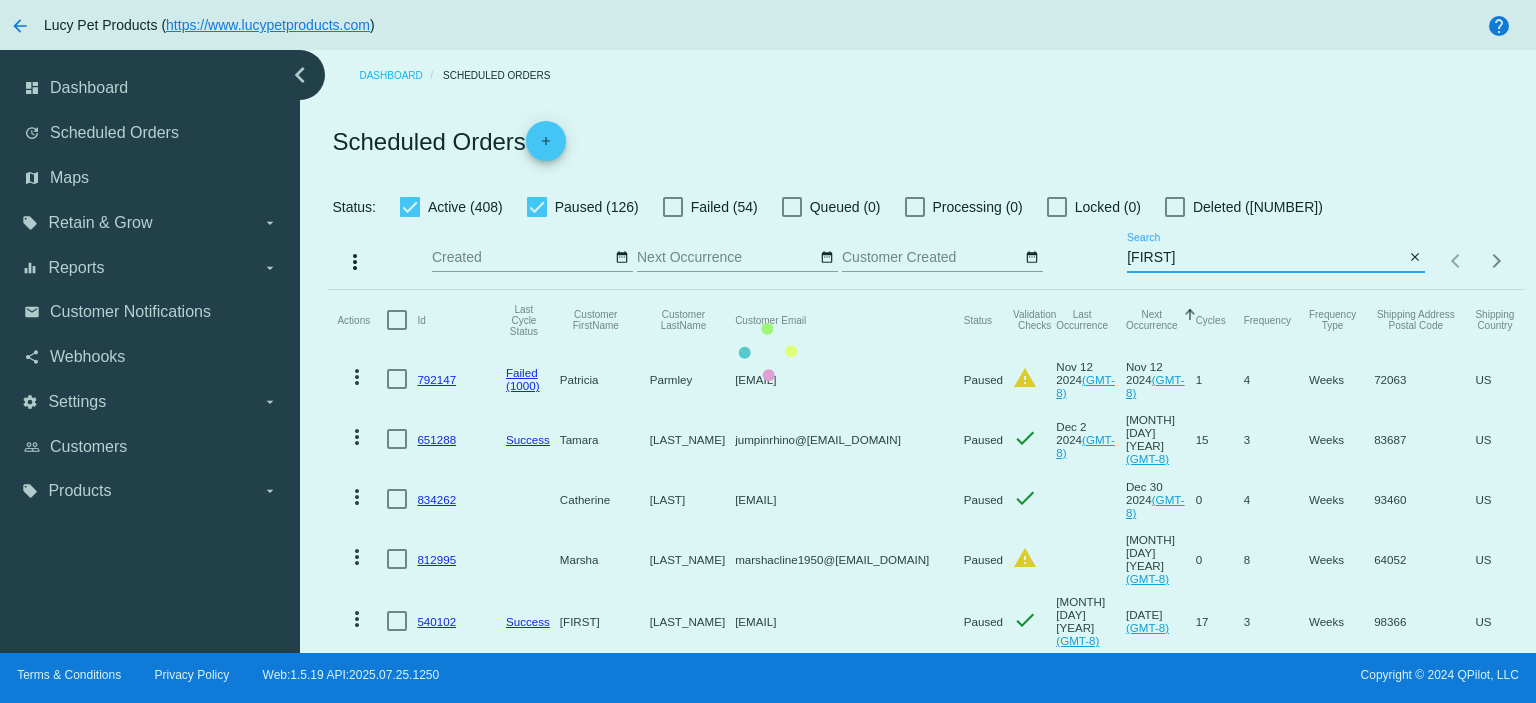 type on "rylemeup@[EMAIL_DOMAIN]" 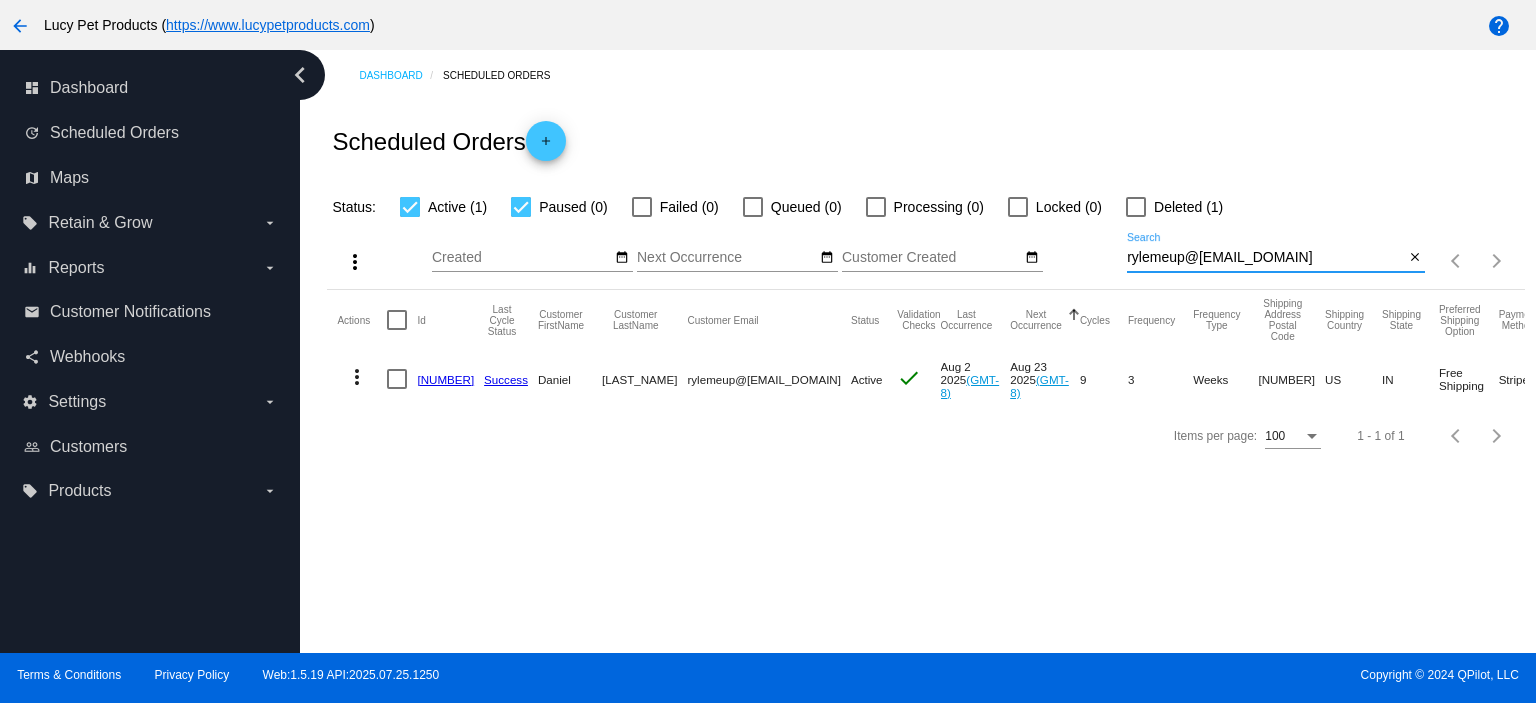 click on "[NUMBER]" 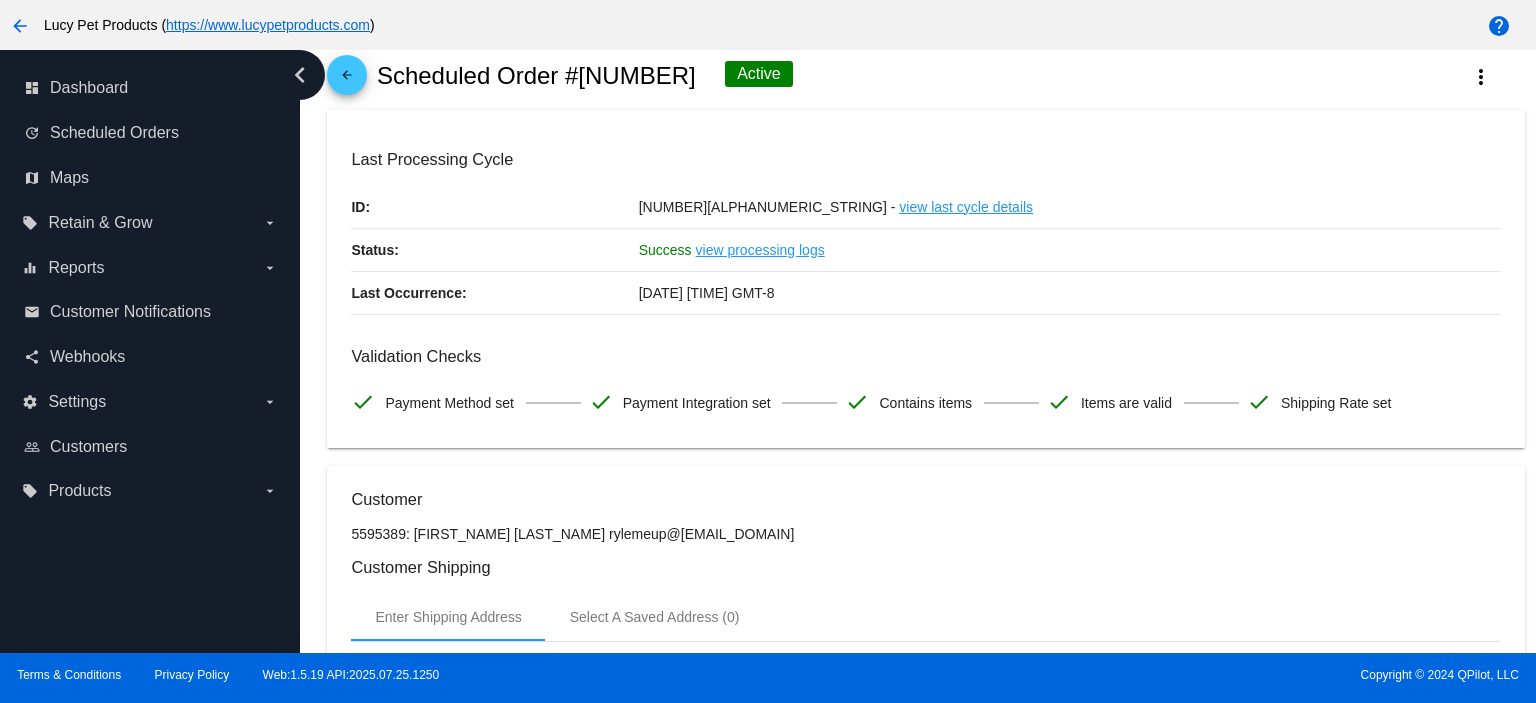 scroll, scrollTop: 0, scrollLeft: 0, axis: both 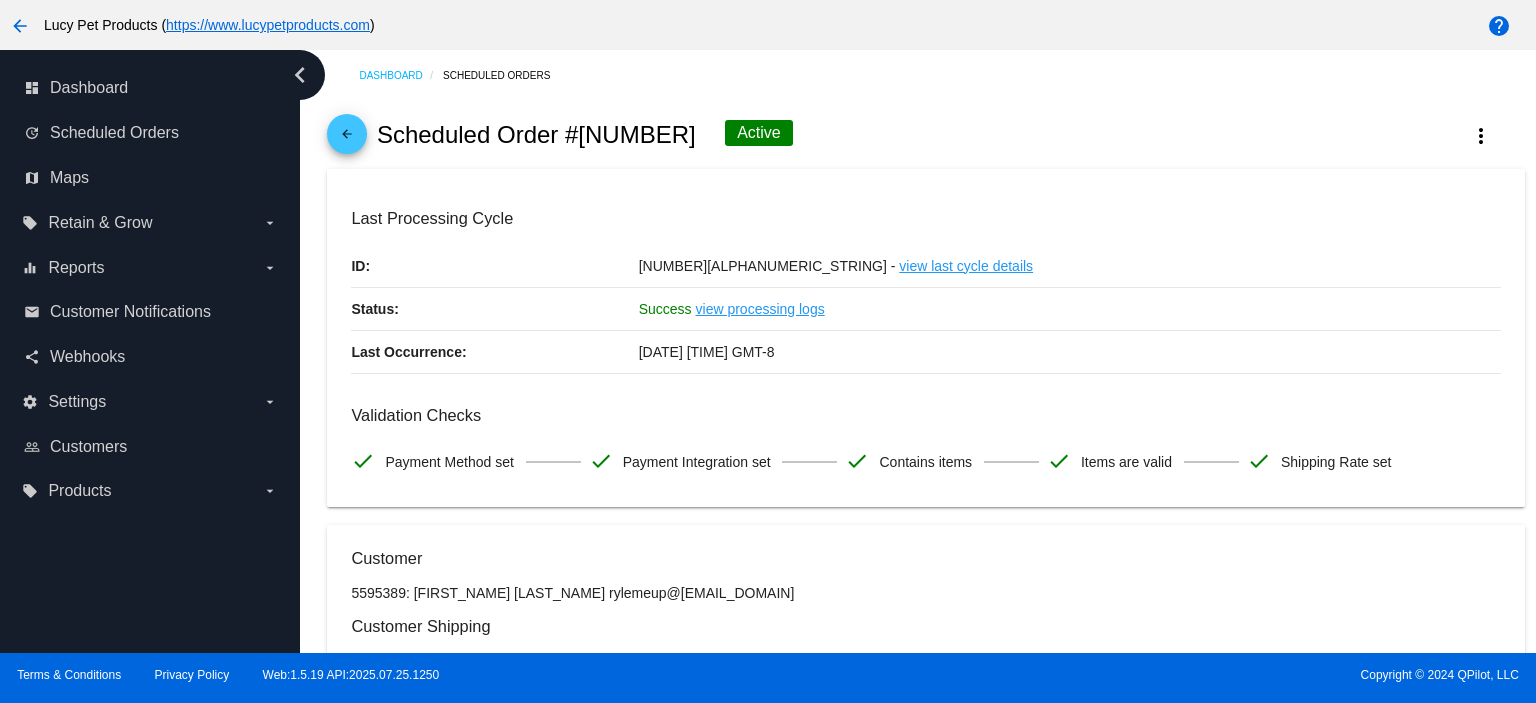 click on "arrow_back" 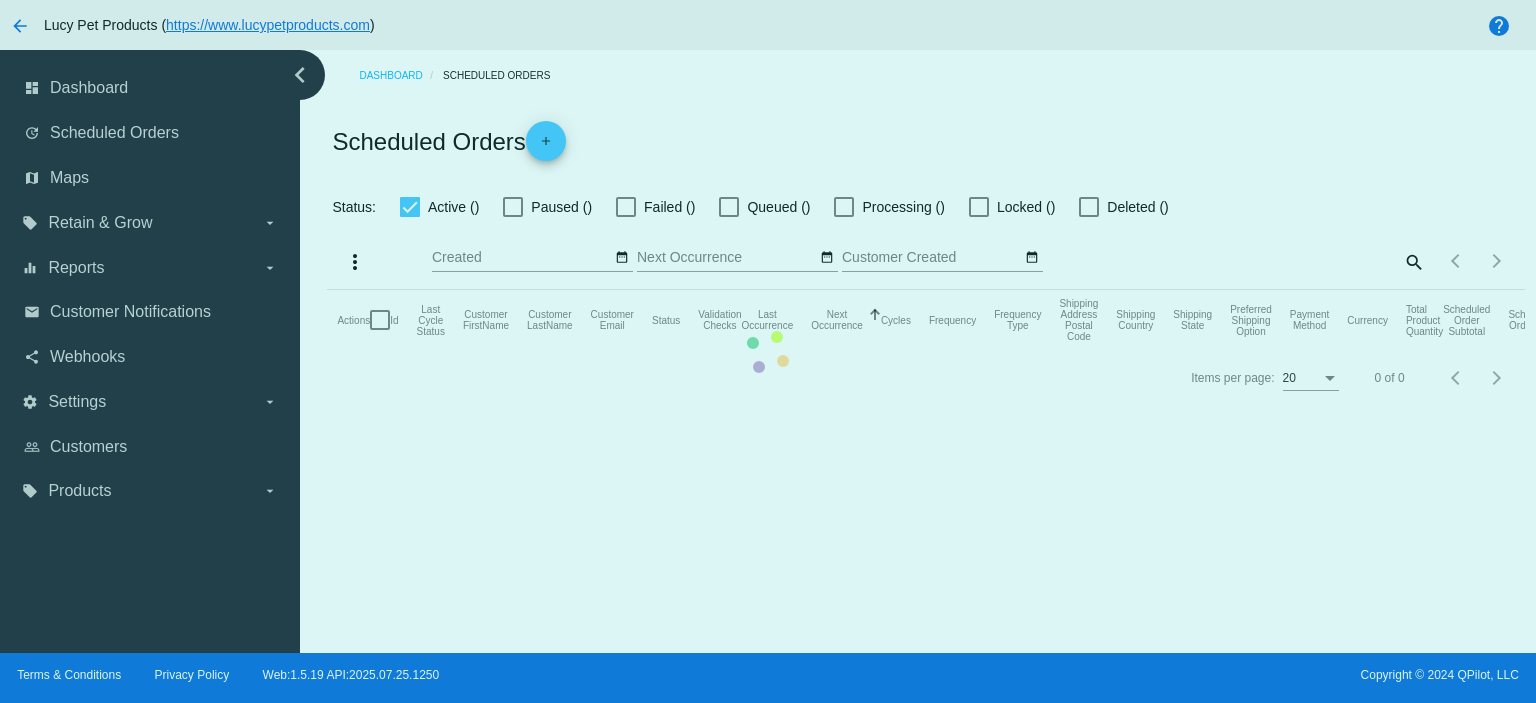 checkbox on "true" 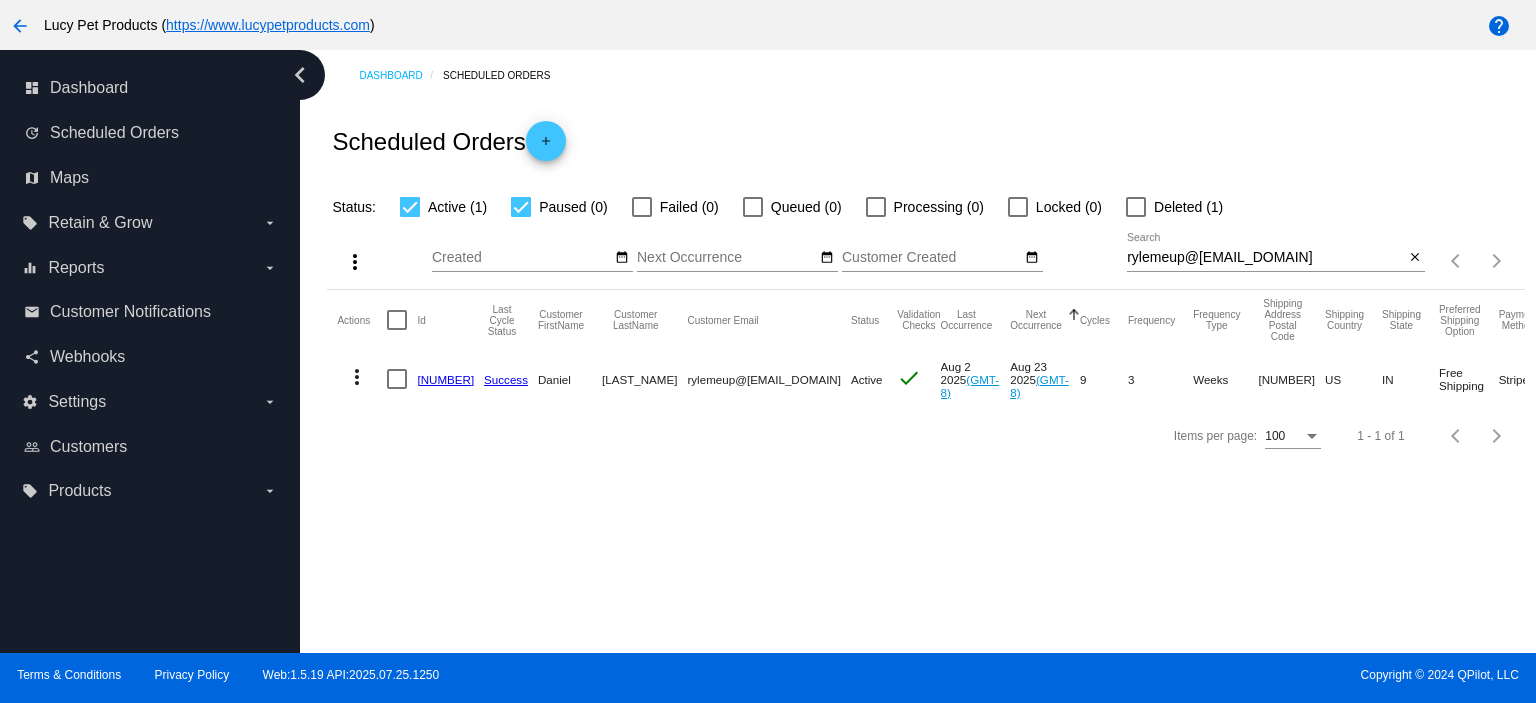 click at bounding box center (1136, 207) 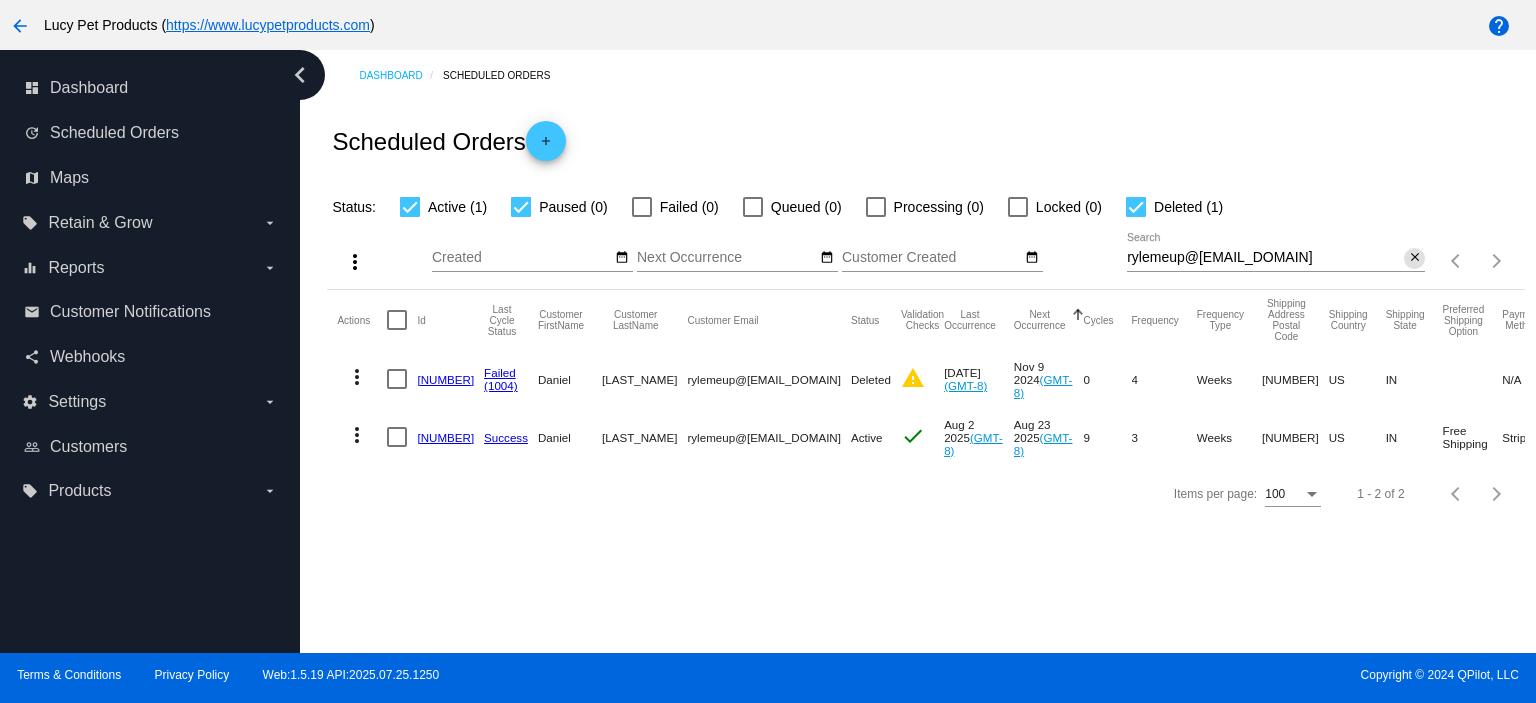 click on "close" 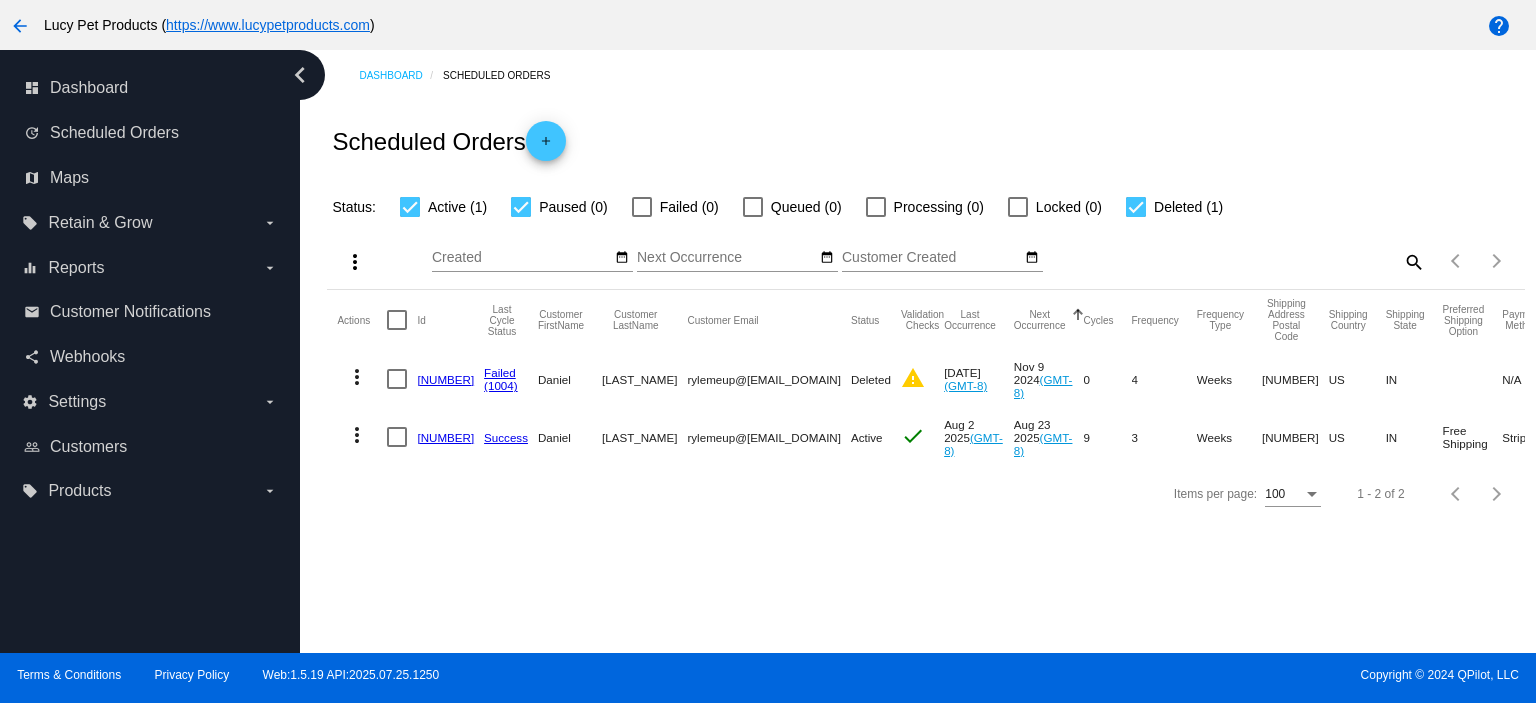 click at bounding box center [1136, 207] 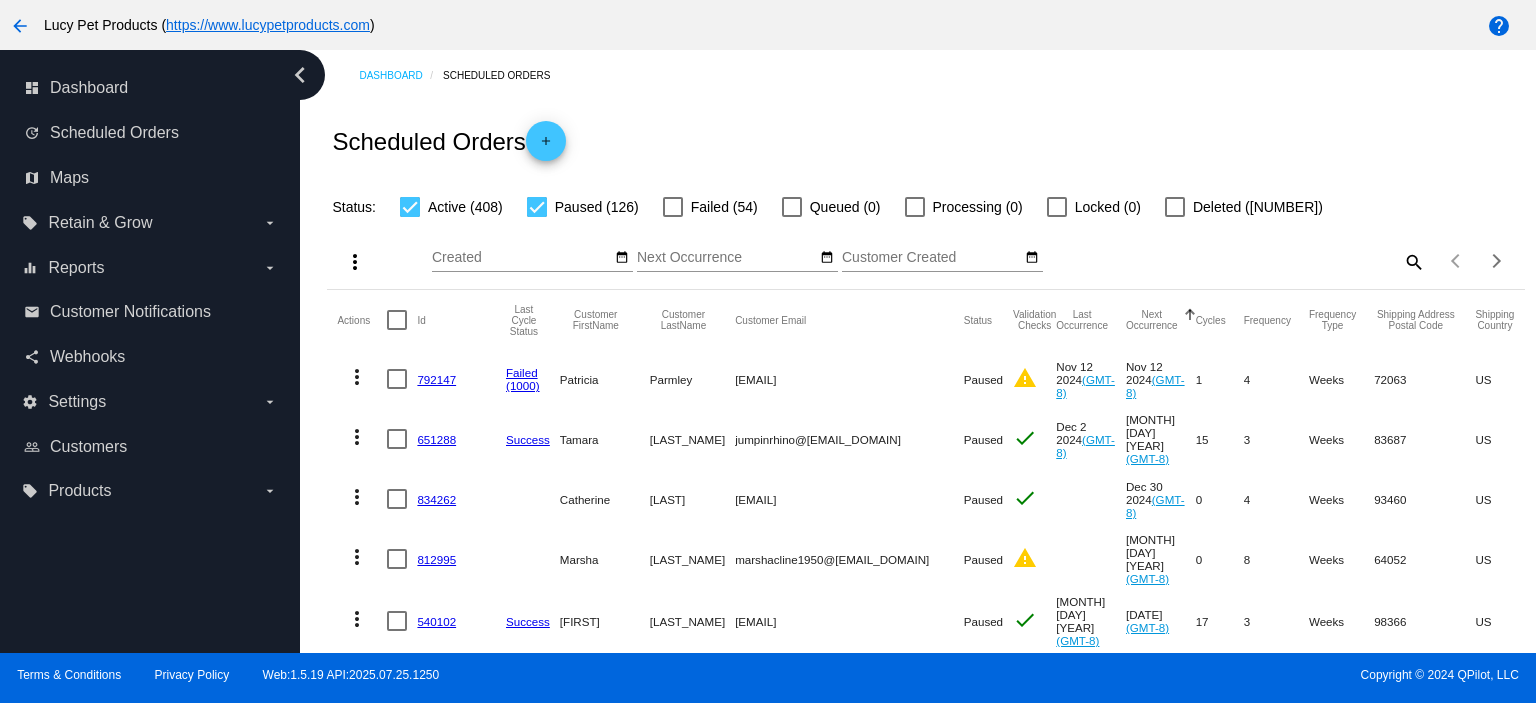 click on "more_vert" 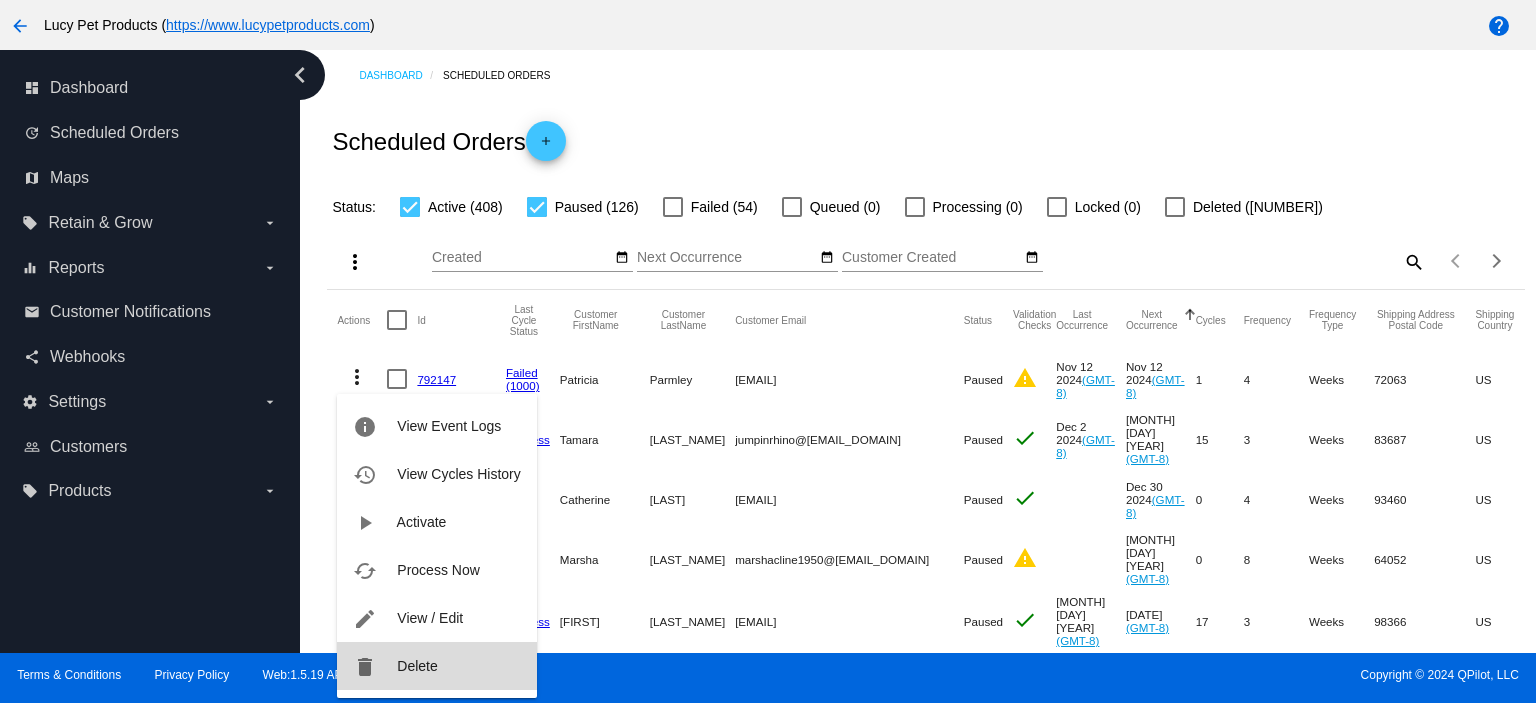 click on "Delete" at bounding box center [417, 666] 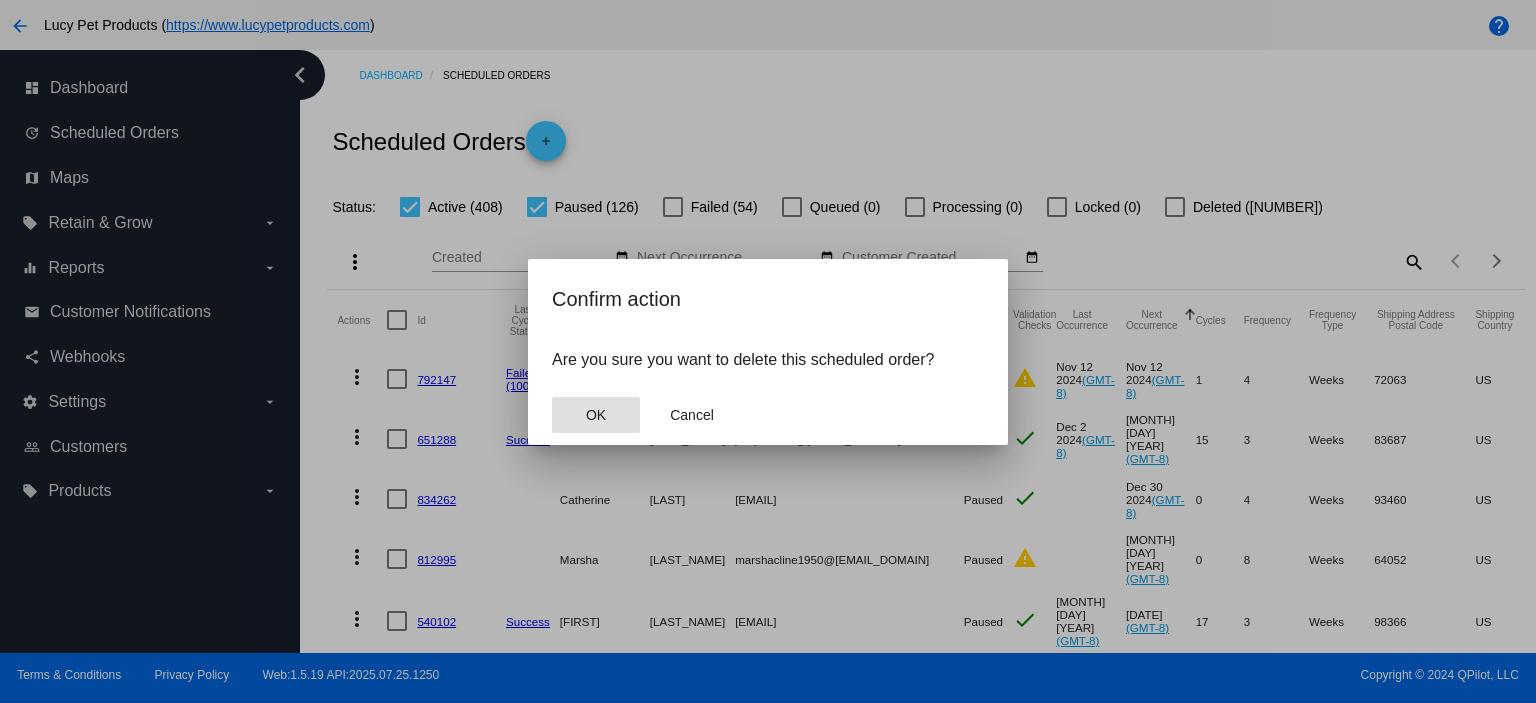 click on "OK" 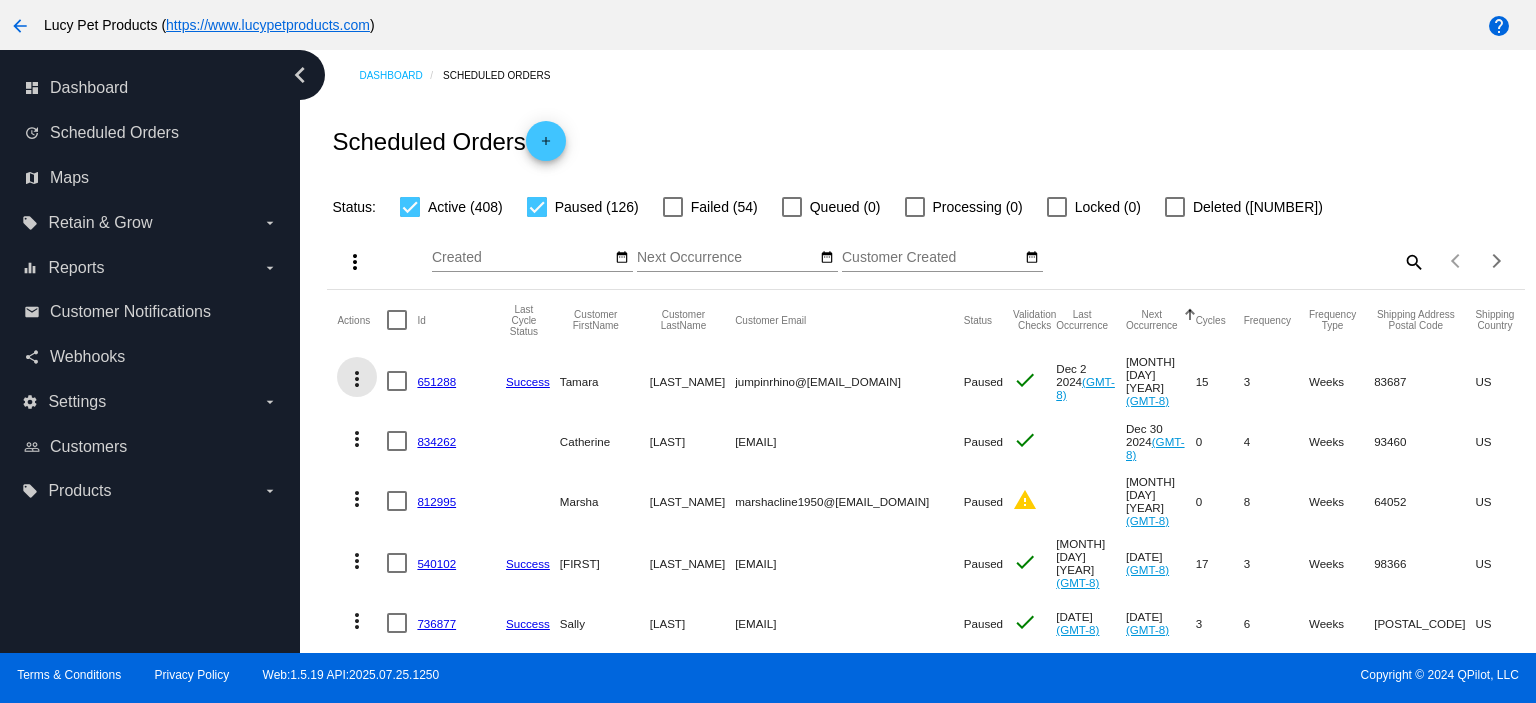 click on "more_vert" 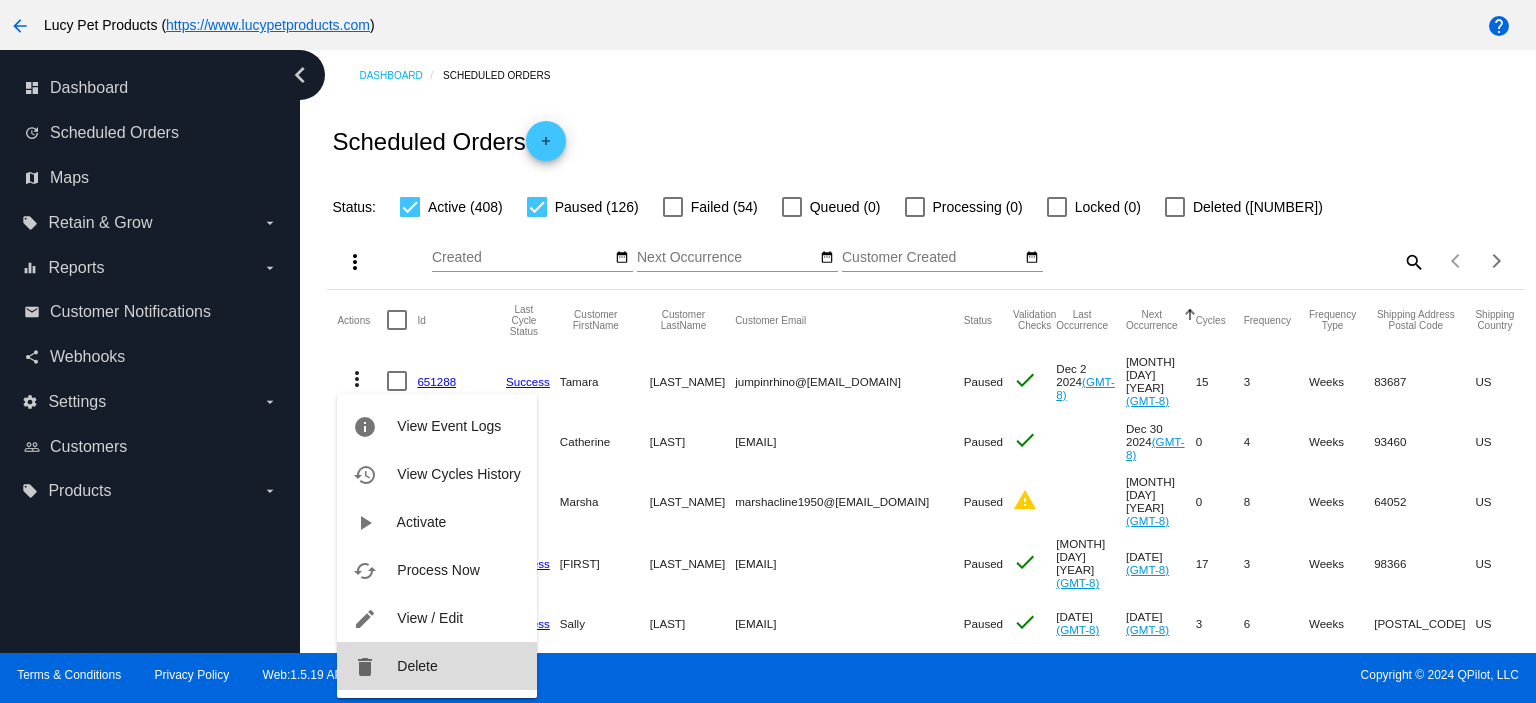 click on "delete
Delete" at bounding box center [436, 666] 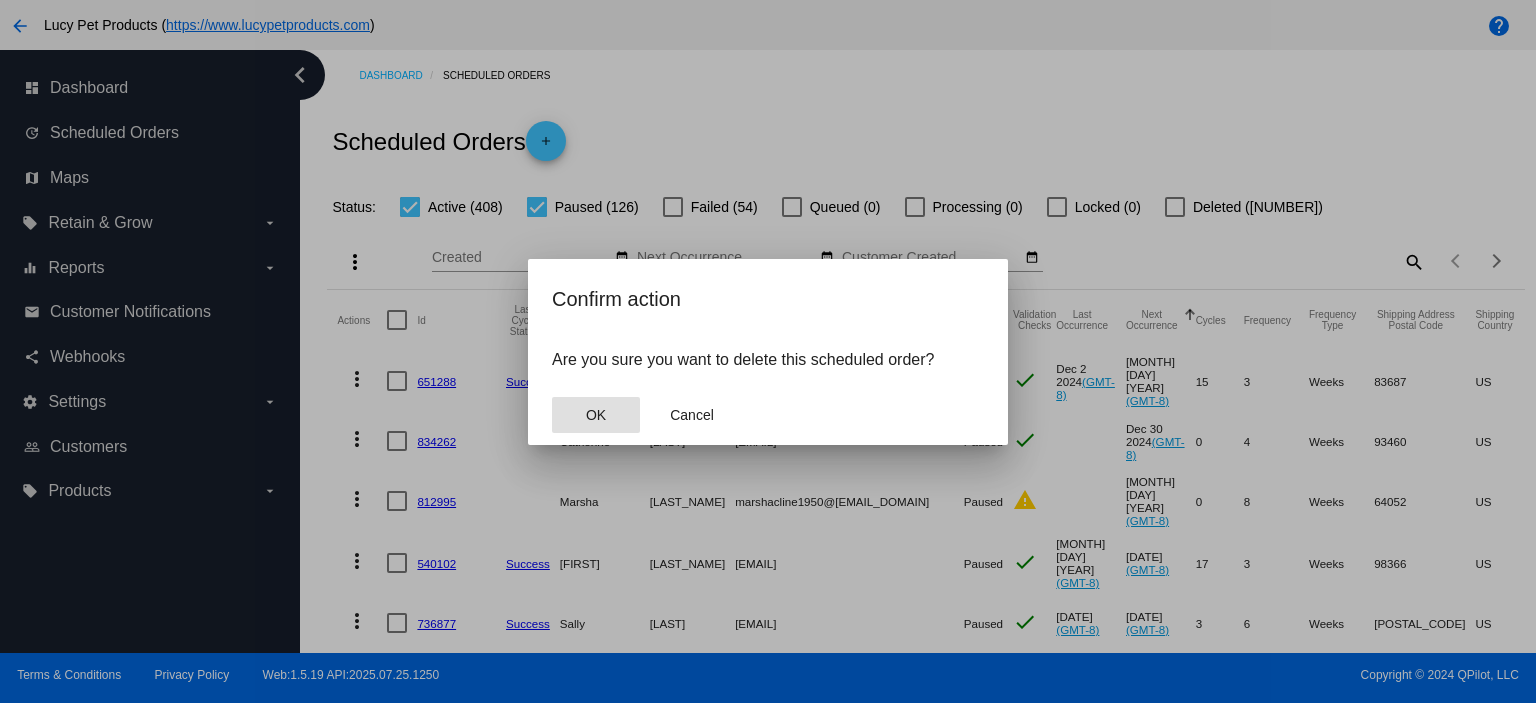 click on "OK" 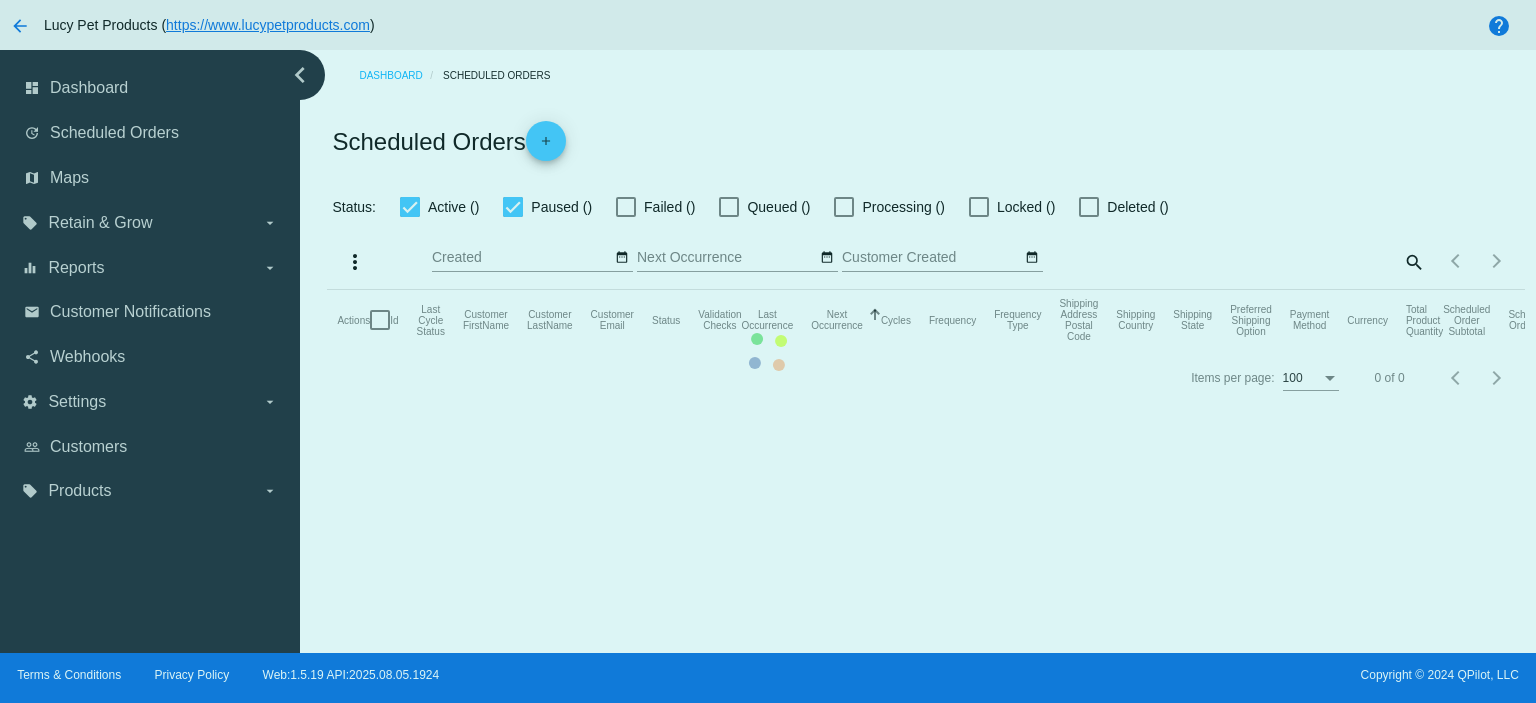 scroll, scrollTop: 0, scrollLeft: 0, axis: both 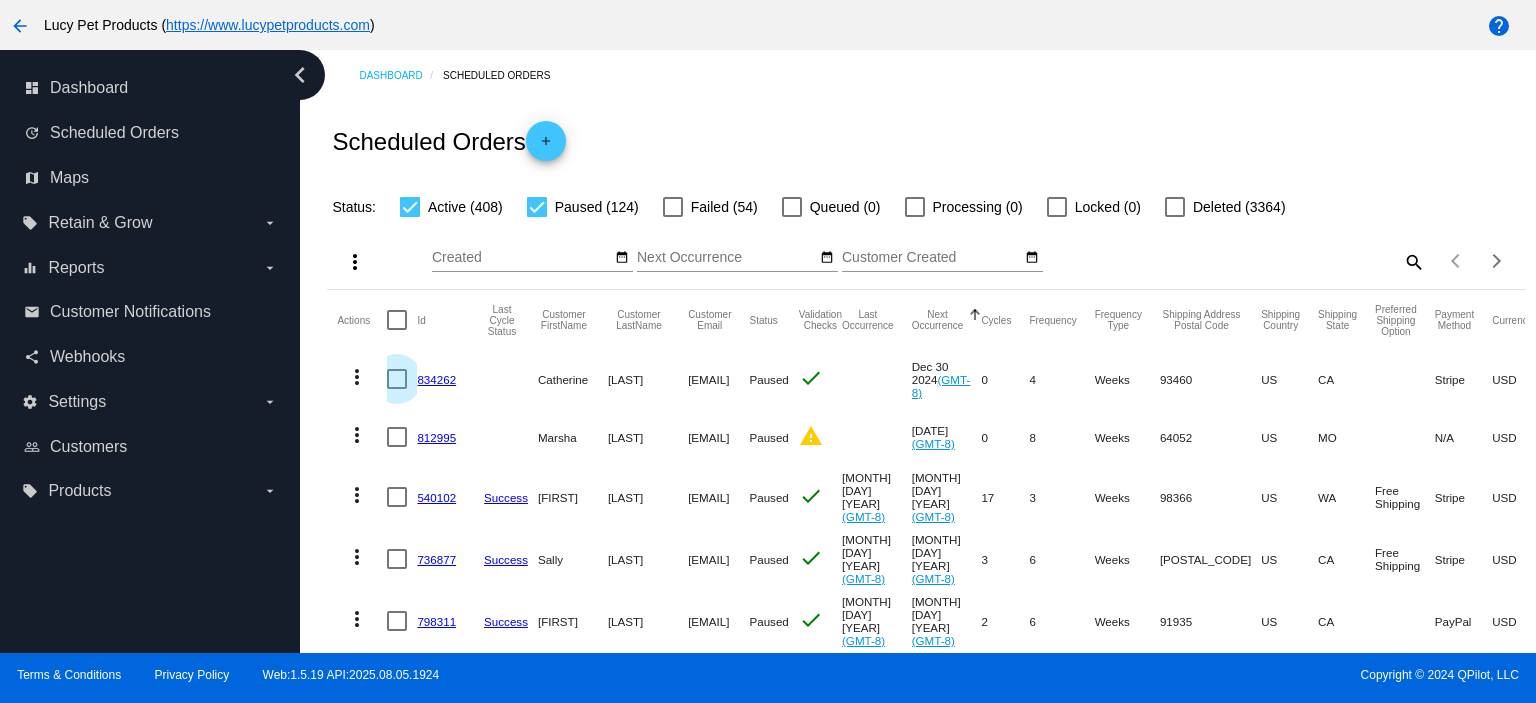 click at bounding box center [397, 379] 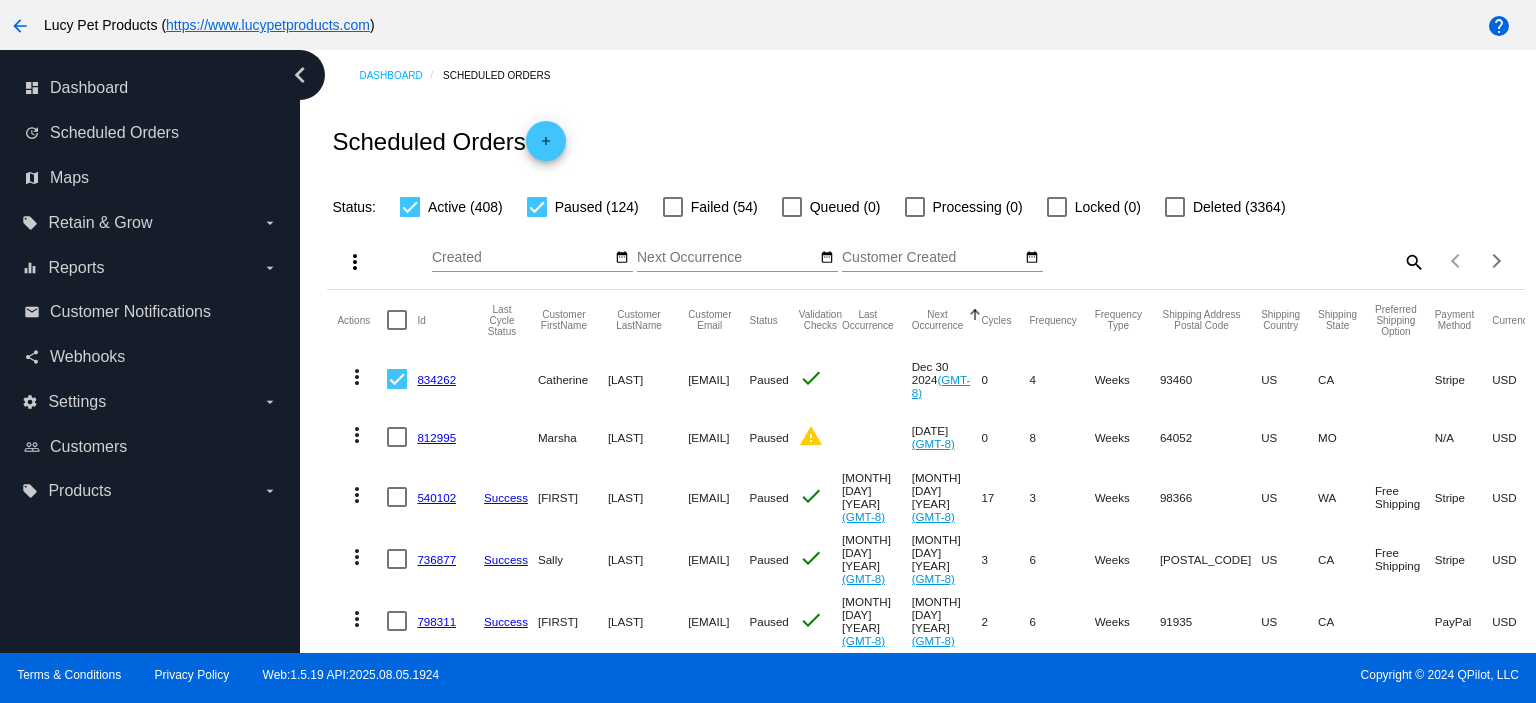 click at bounding box center (397, 437) 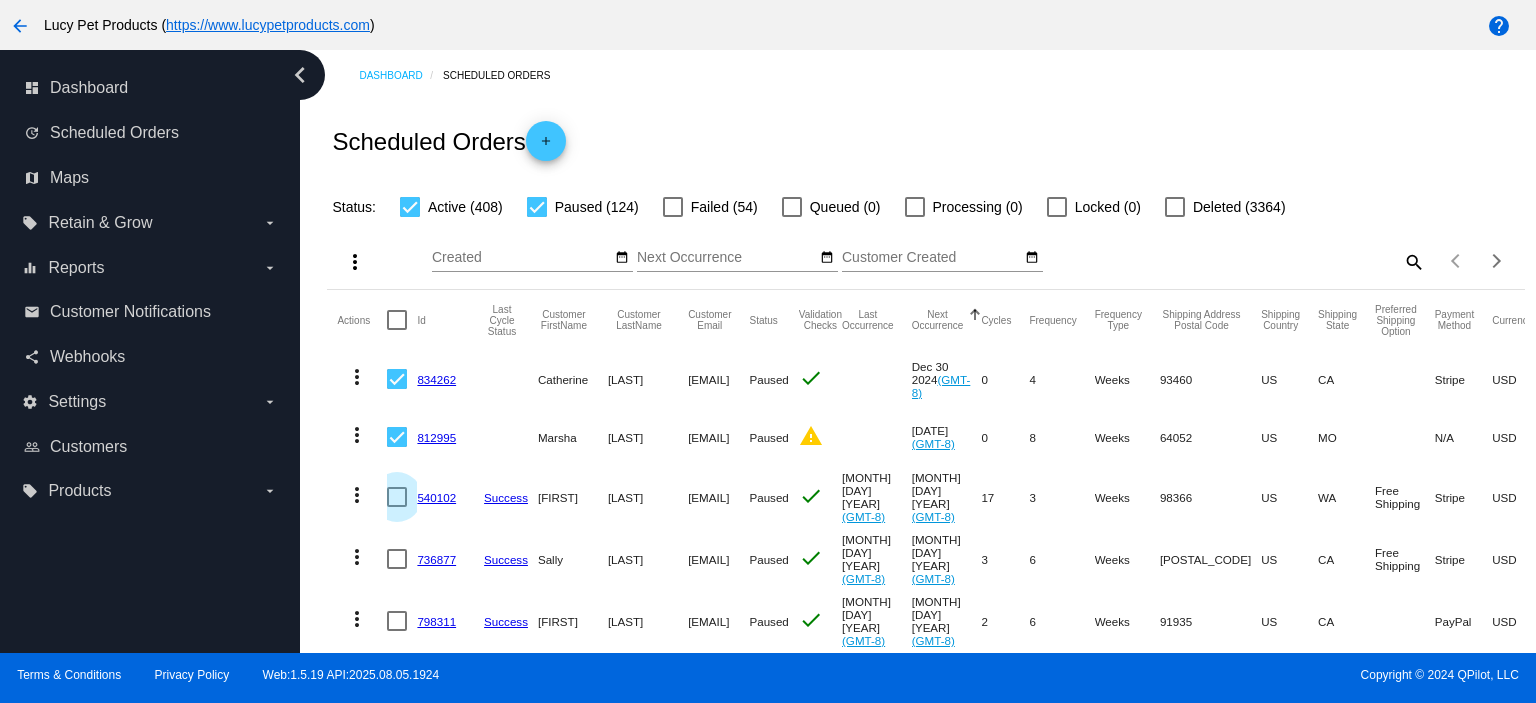 click at bounding box center [397, 497] 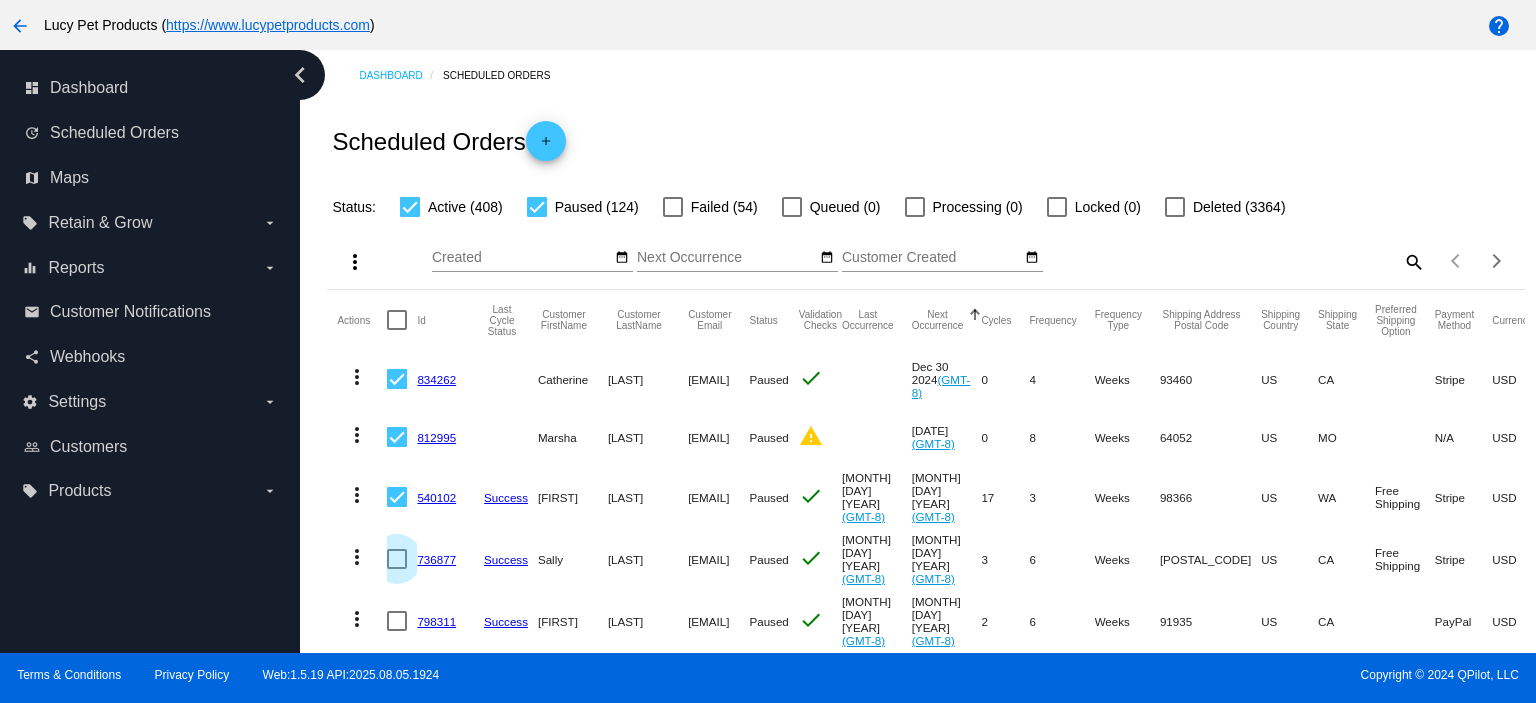 click at bounding box center [397, 559] 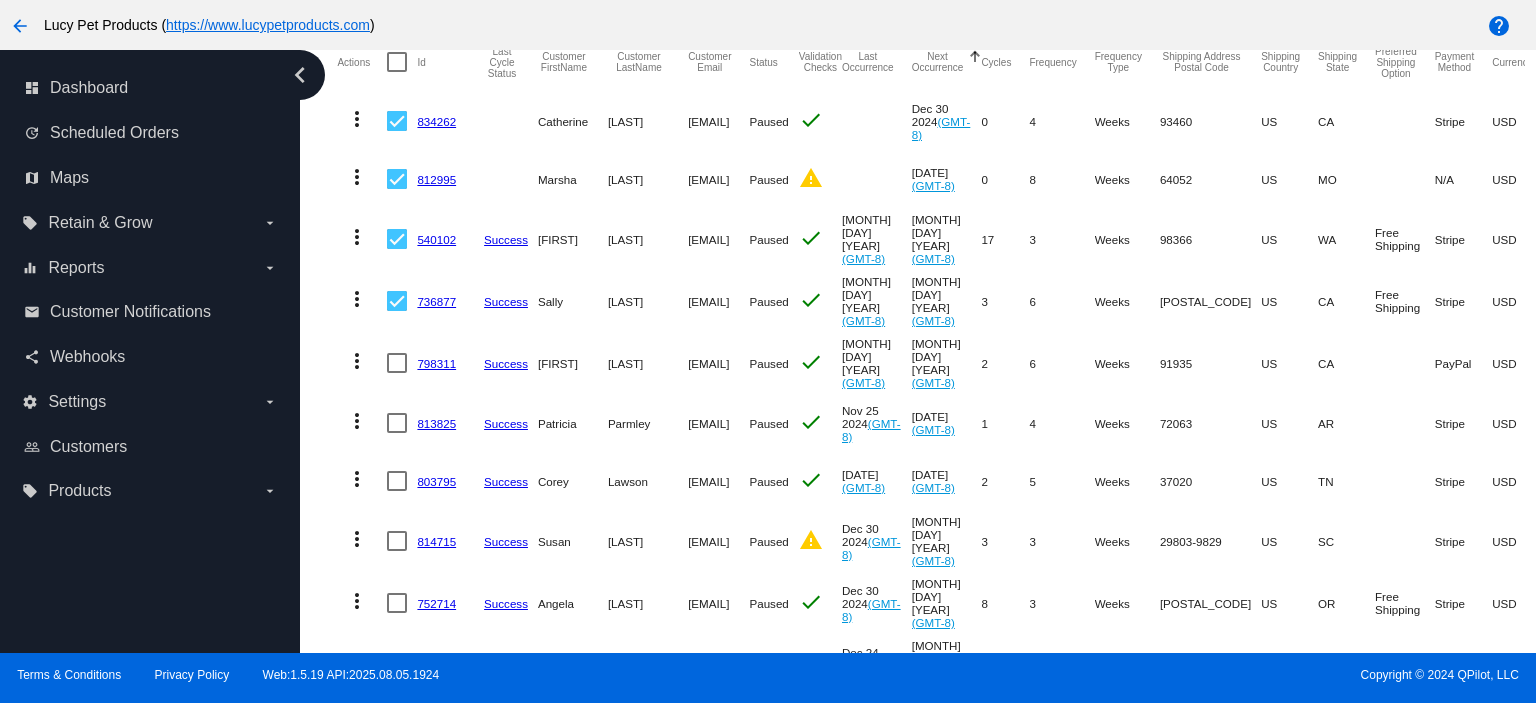 scroll, scrollTop: 266, scrollLeft: 0, axis: vertical 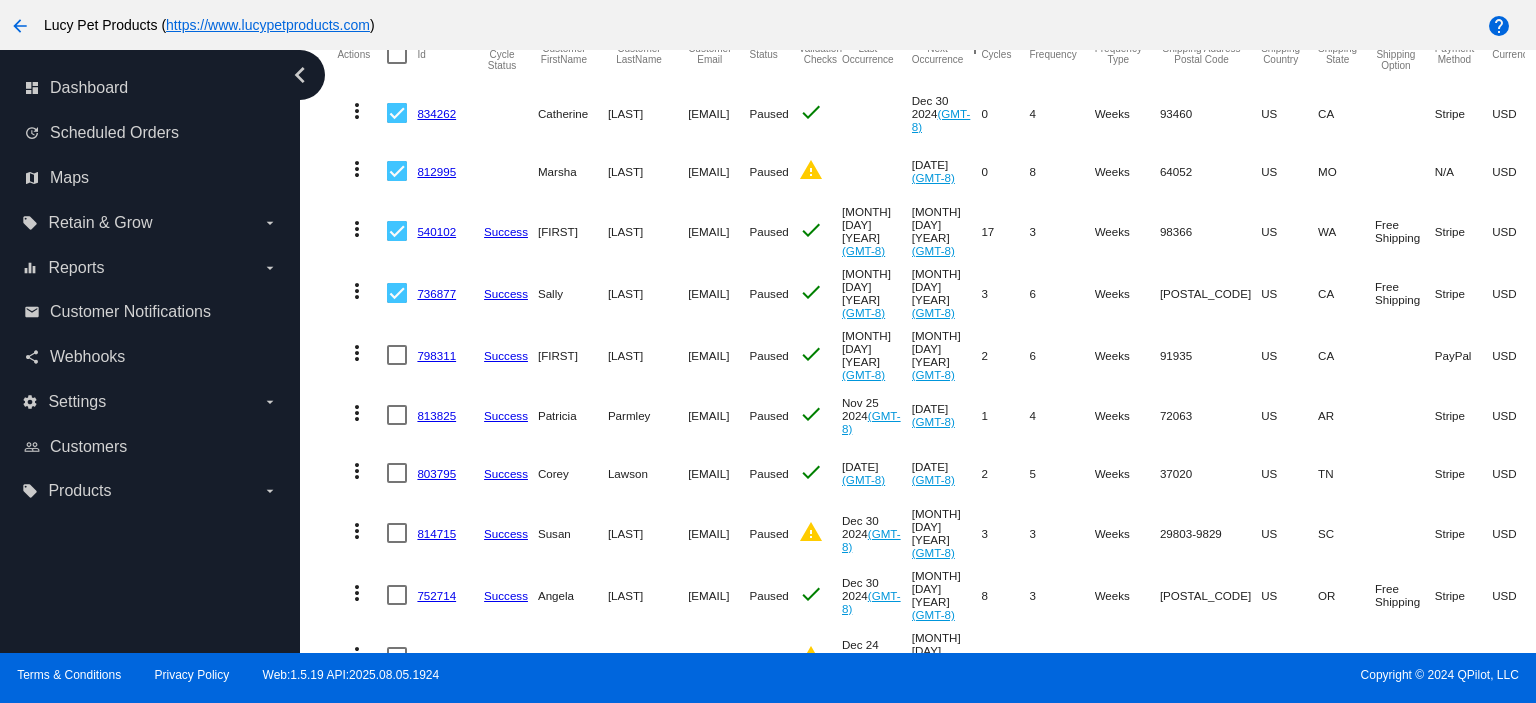 click at bounding box center [397, 355] 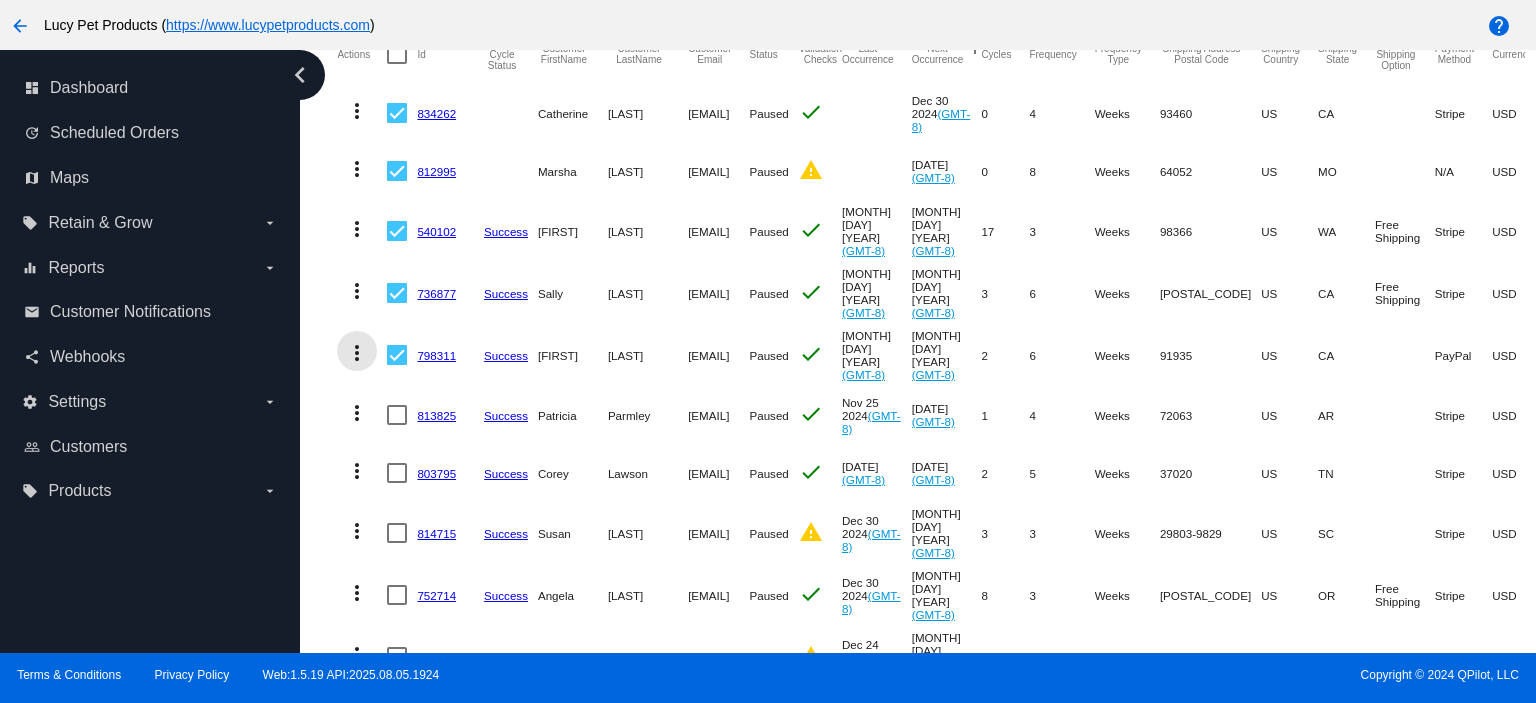 click on "more_vert" 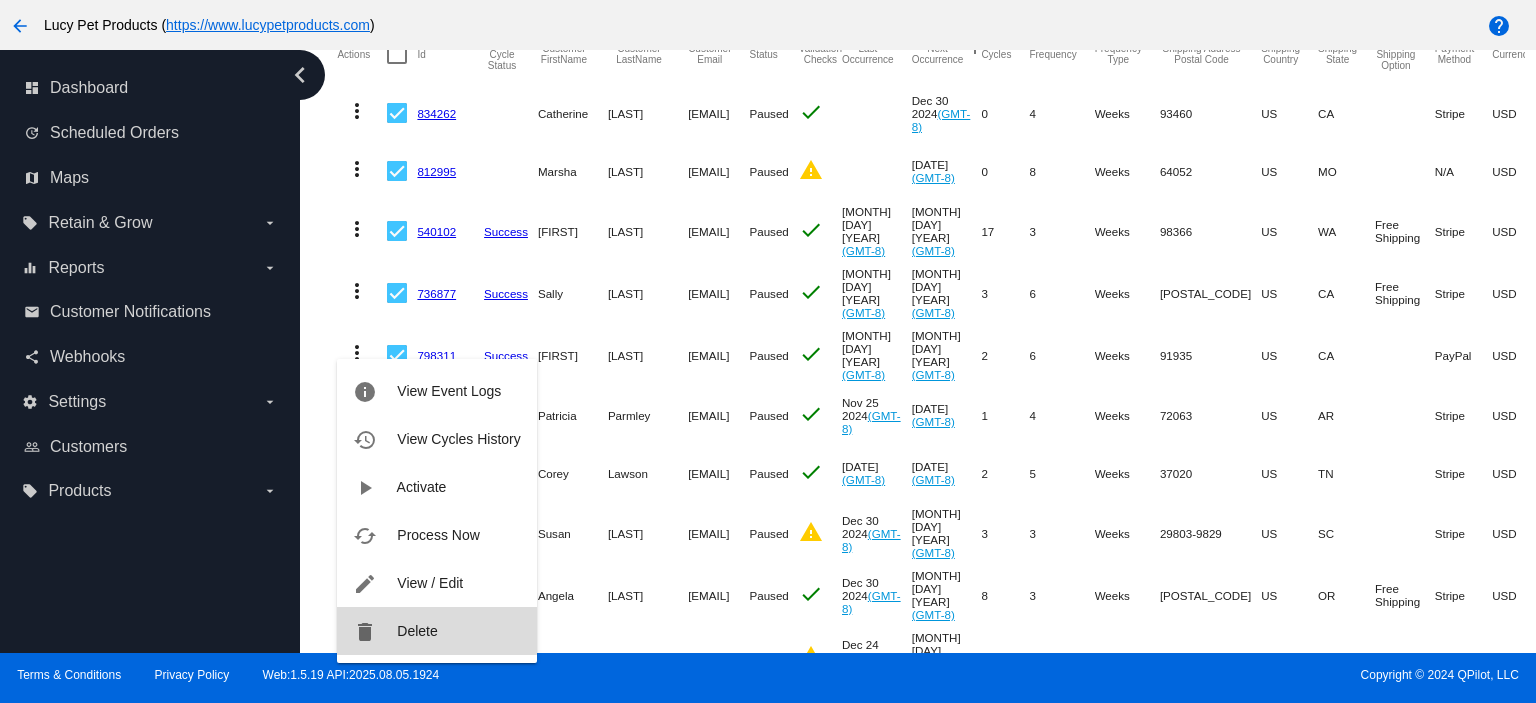 click on "Delete" at bounding box center [417, 631] 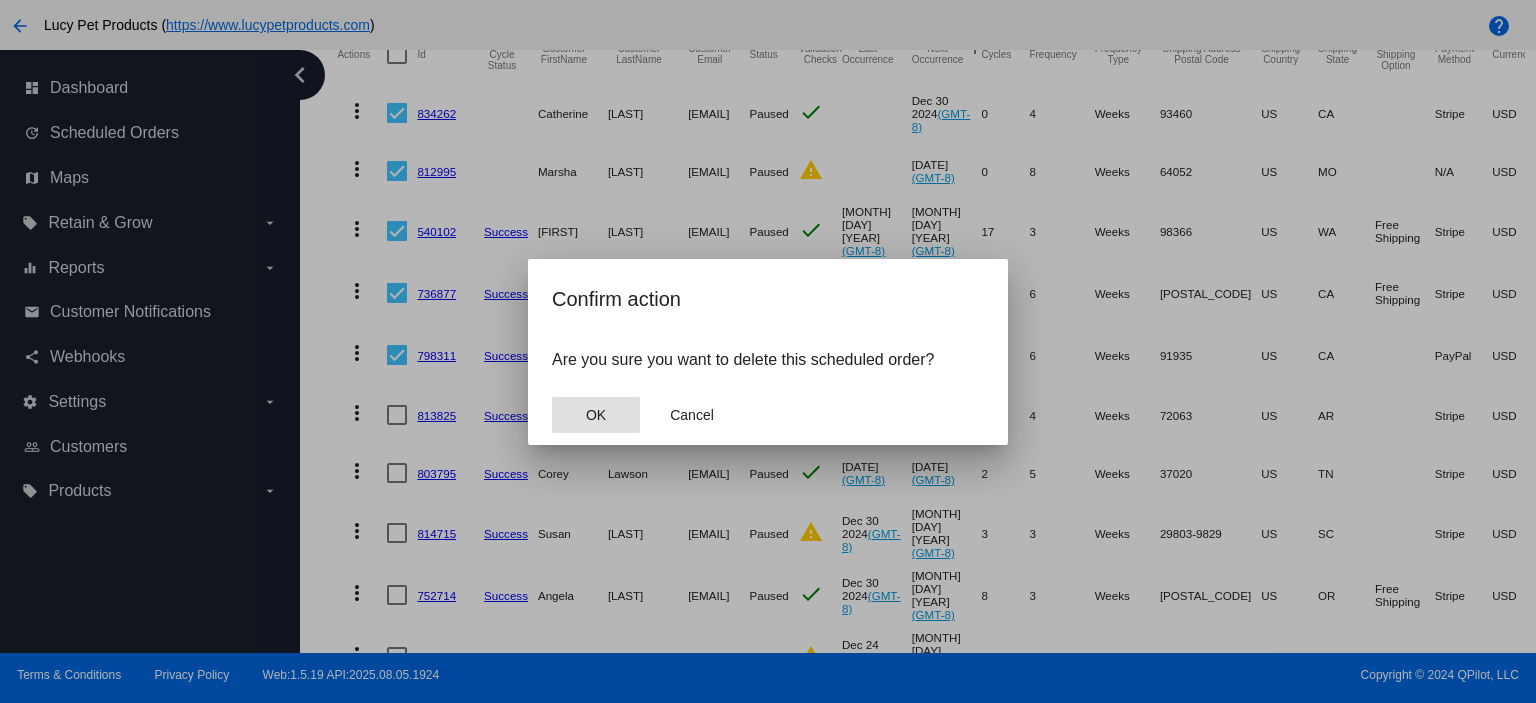 click on "OK" 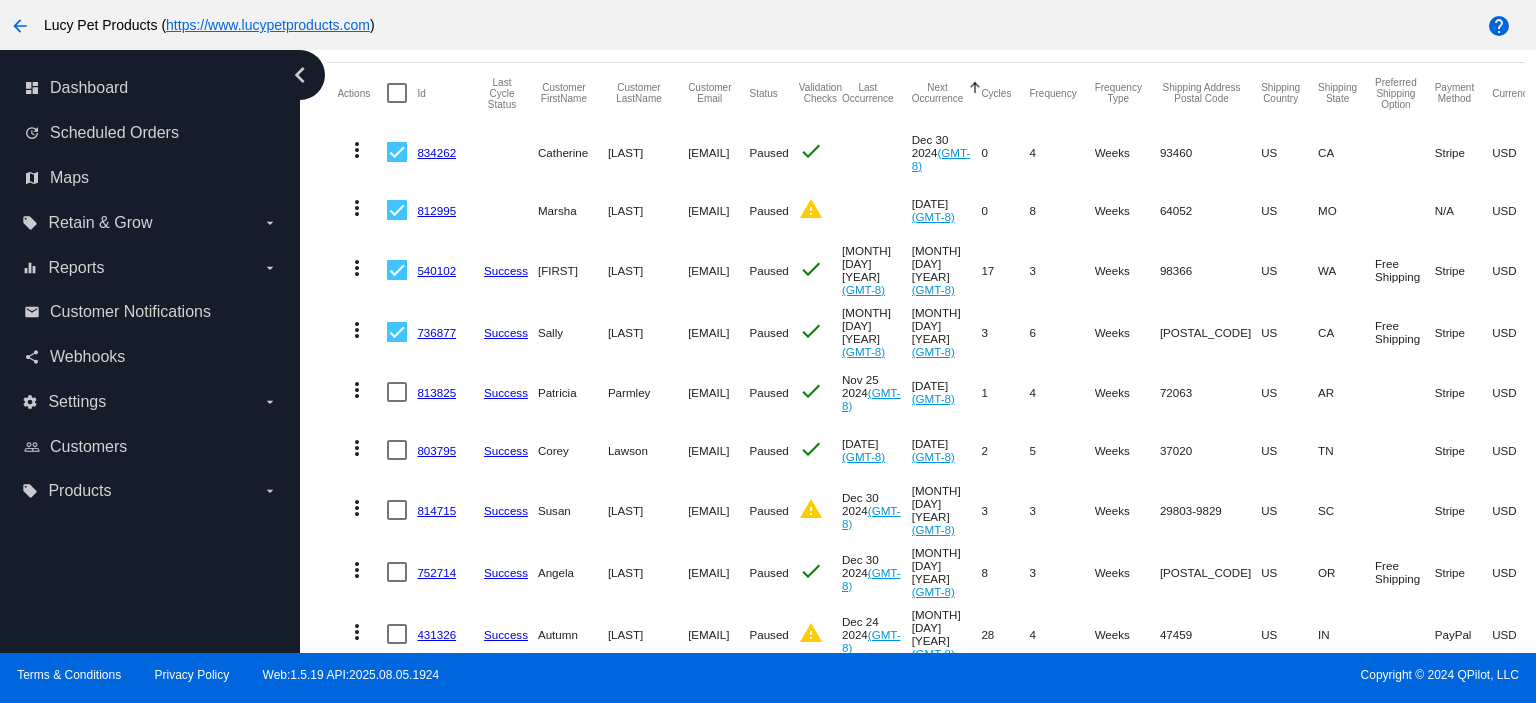 scroll, scrollTop: 133, scrollLeft: 0, axis: vertical 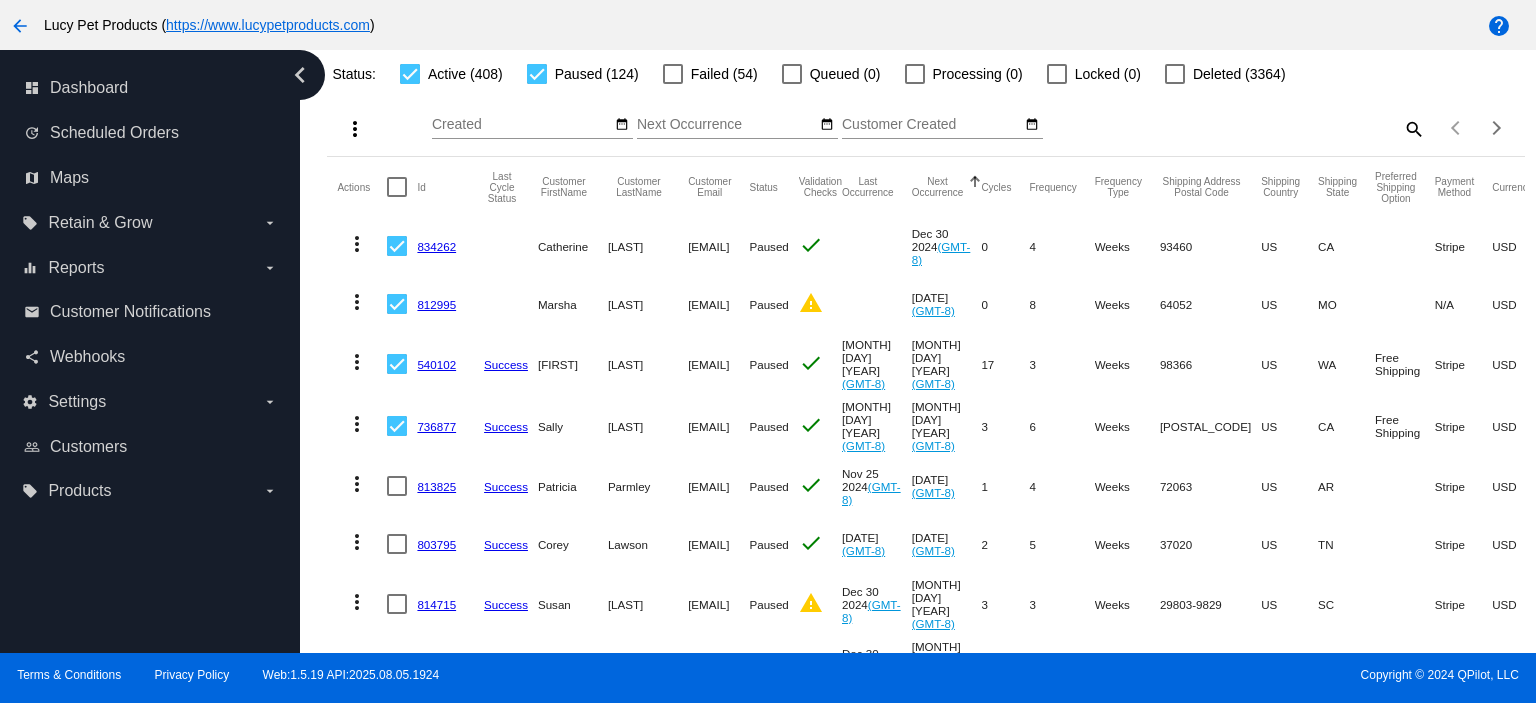 click on "more_vert" 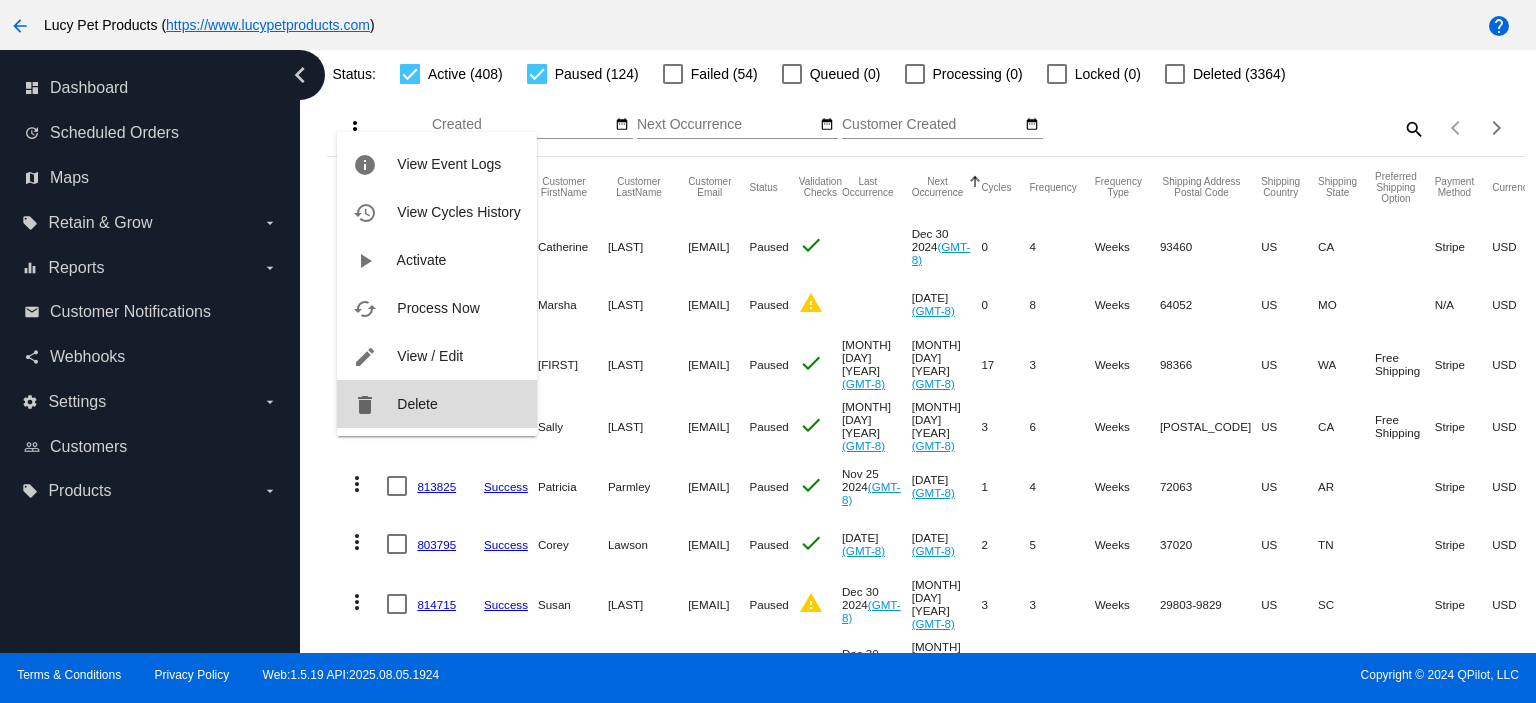 click on "Delete" at bounding box center (417, 404) 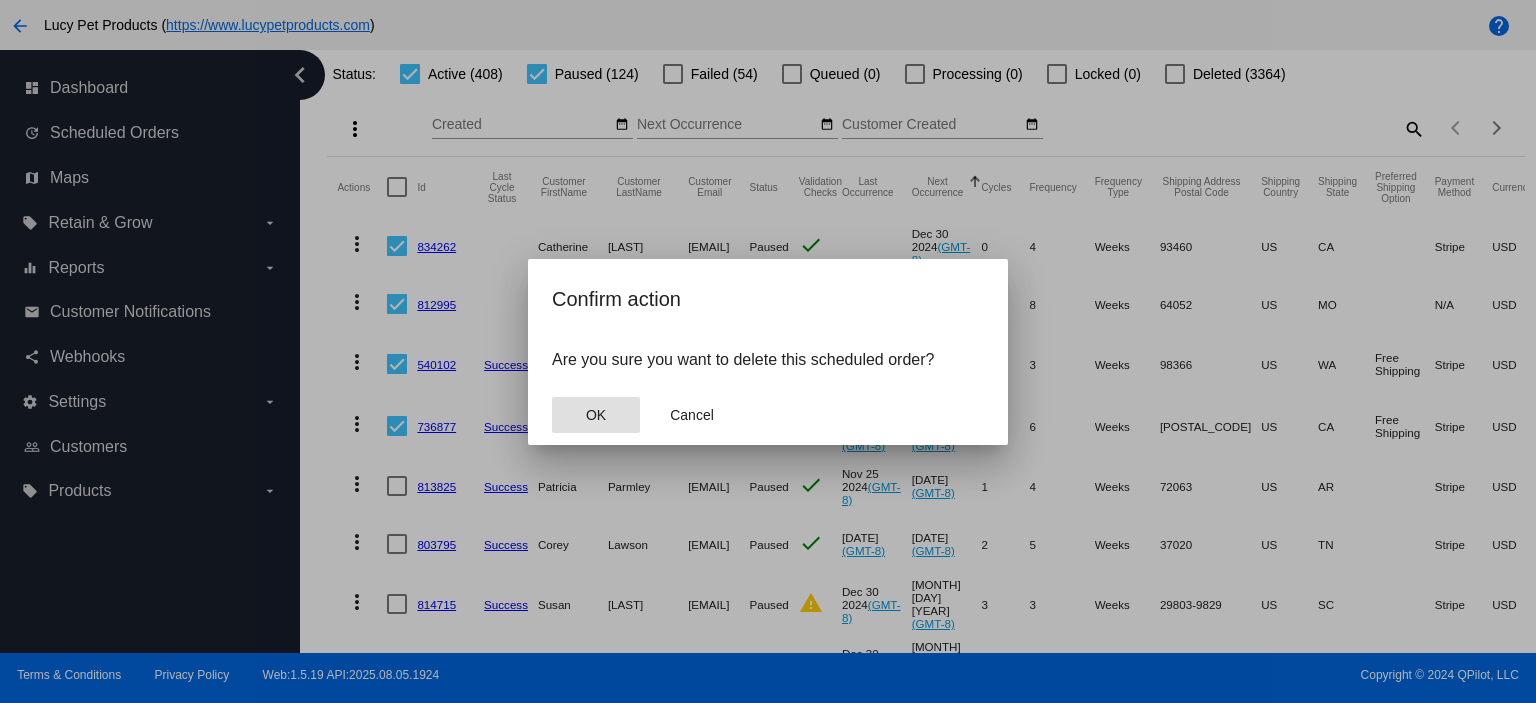 click on "OK" 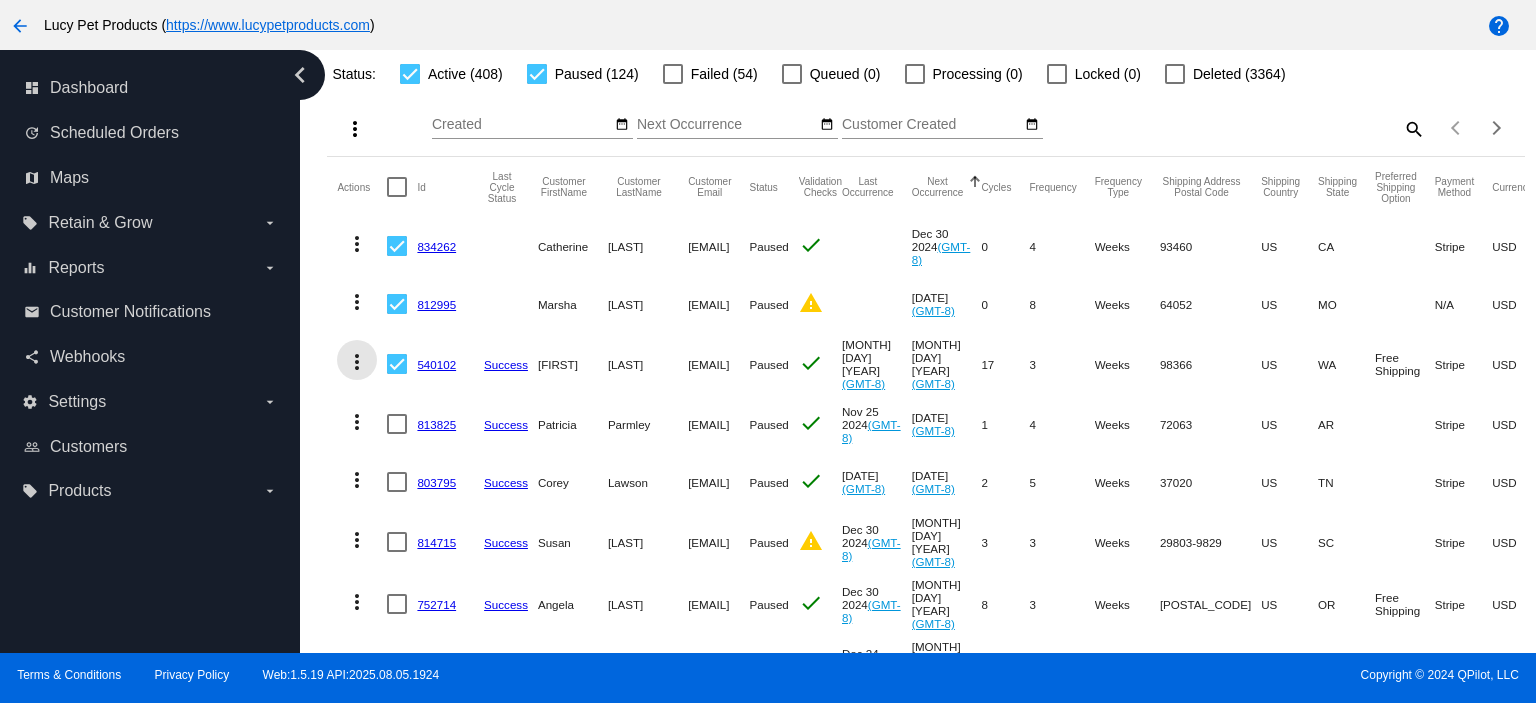 click on "more_vert" 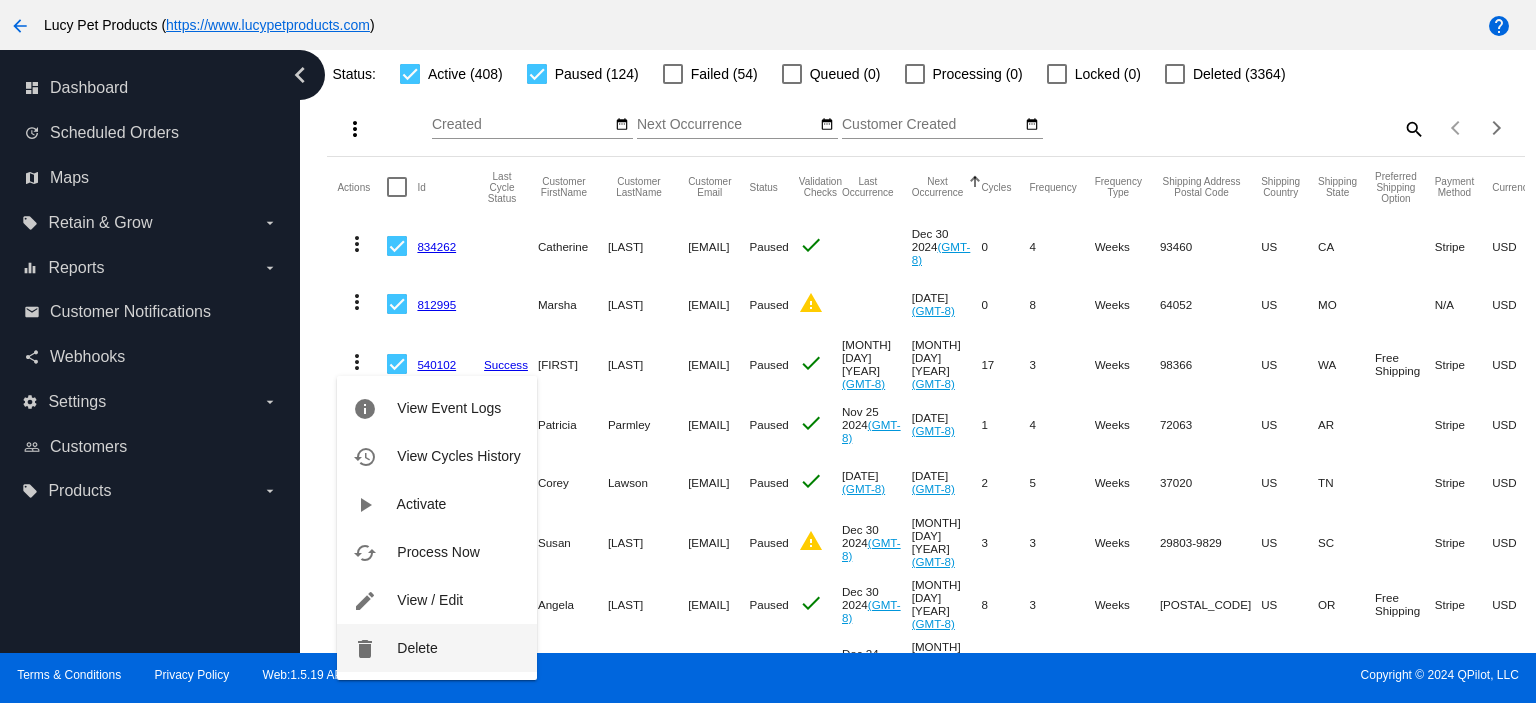 click on "Delete" at bounding box center (417, 648) 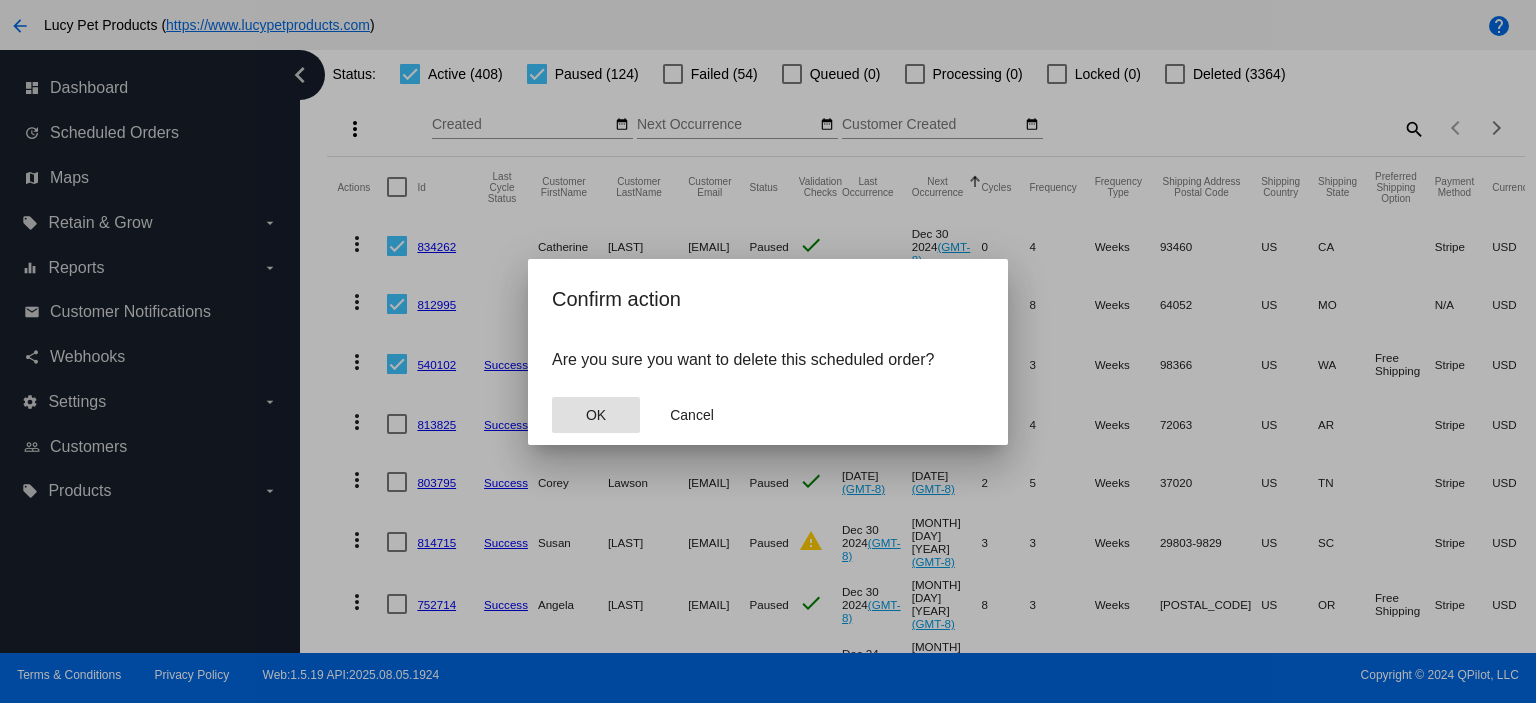 click on "OK" 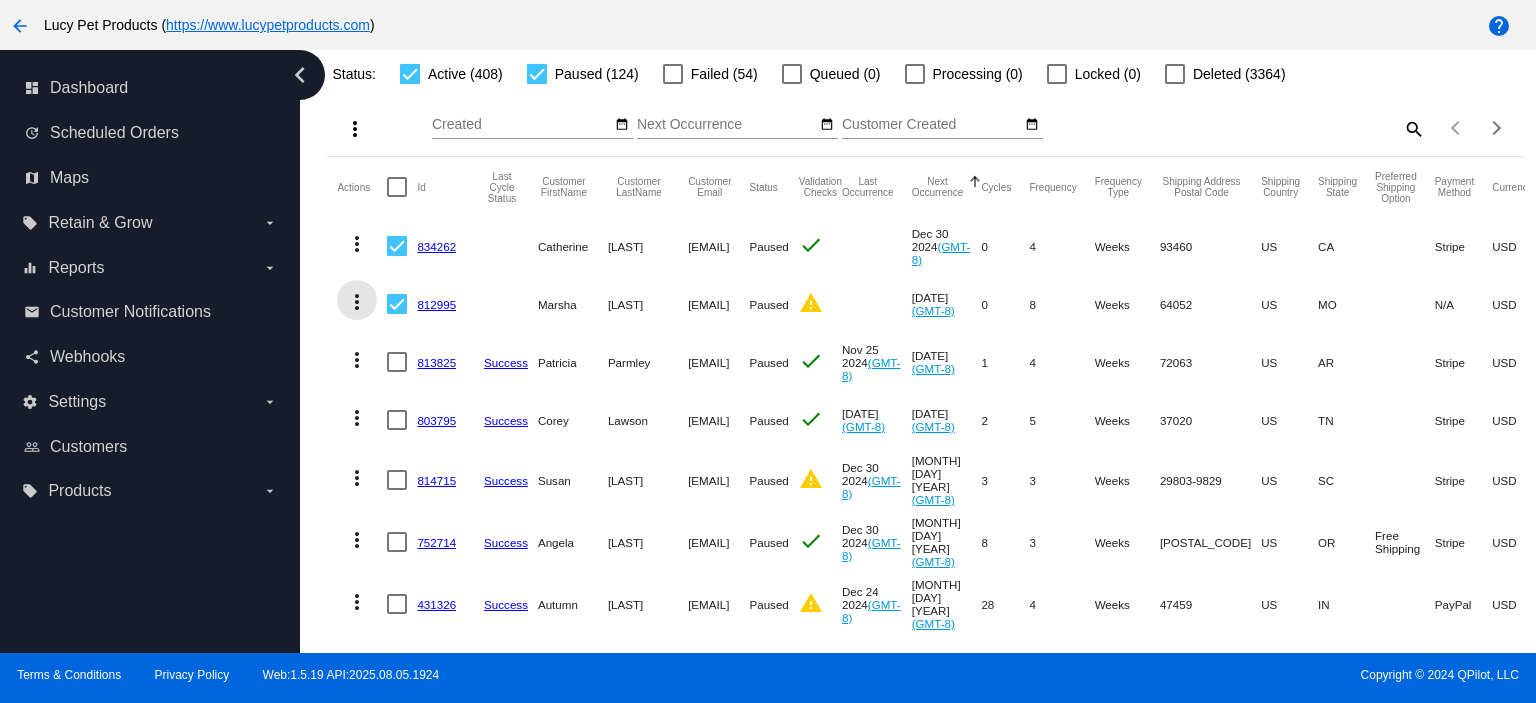 click on "more_vert" 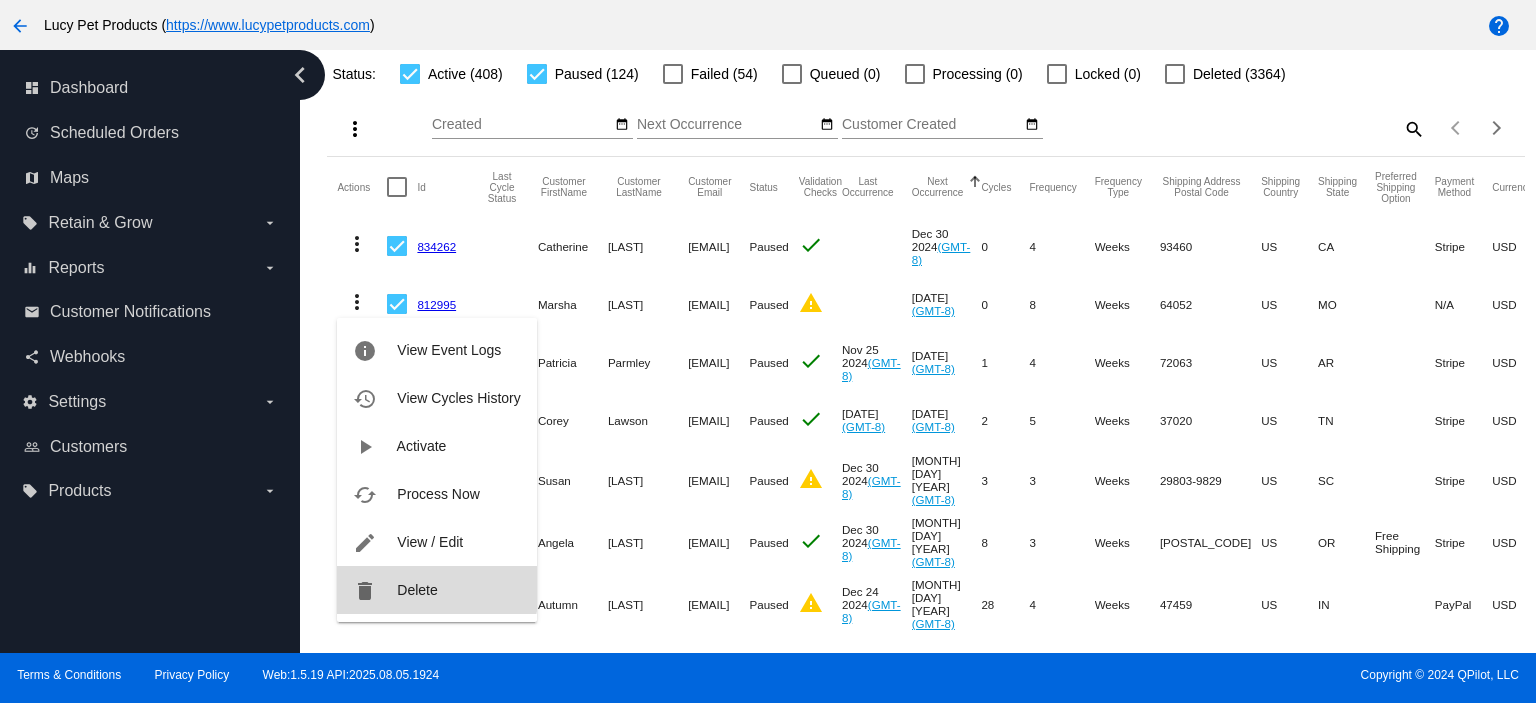 click on "Delete" at bounding box center (417, 590) 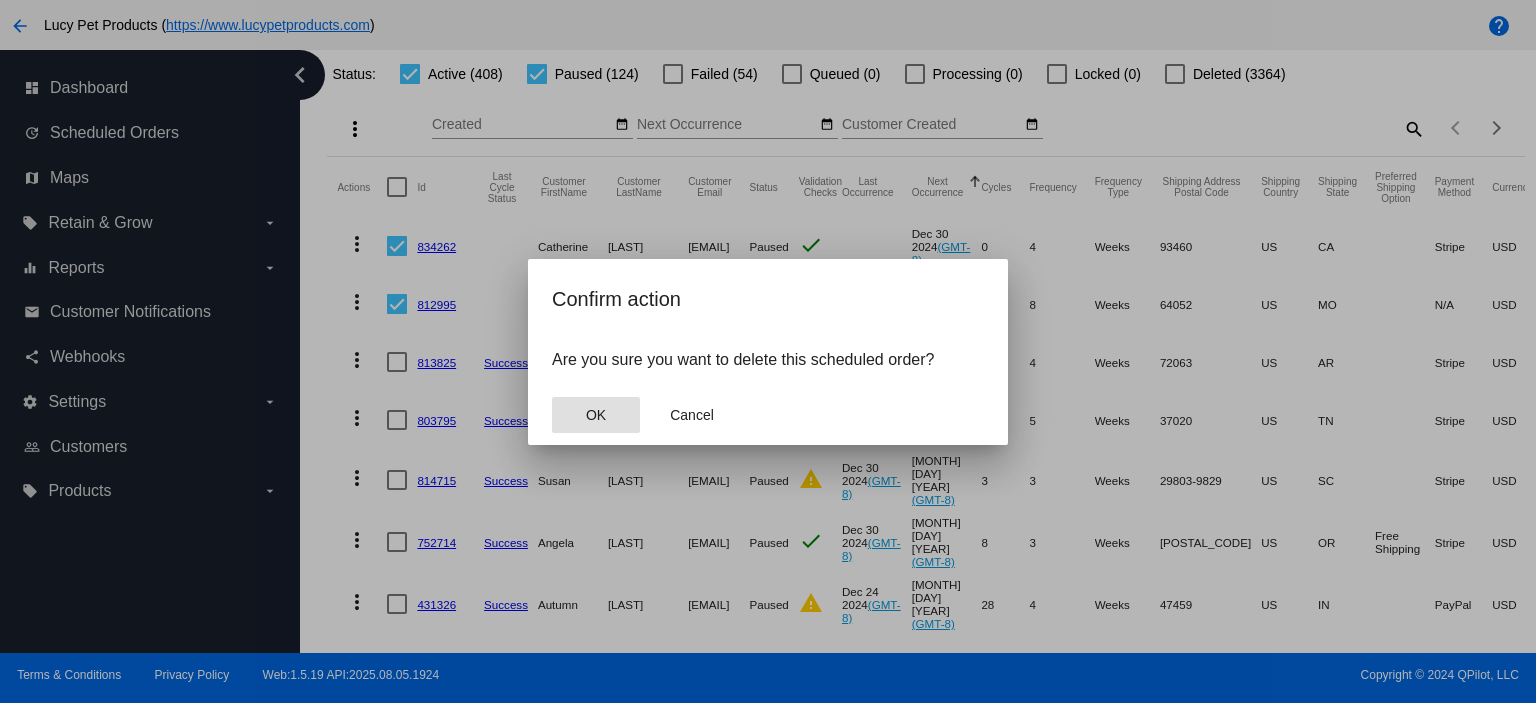 click on "OK" 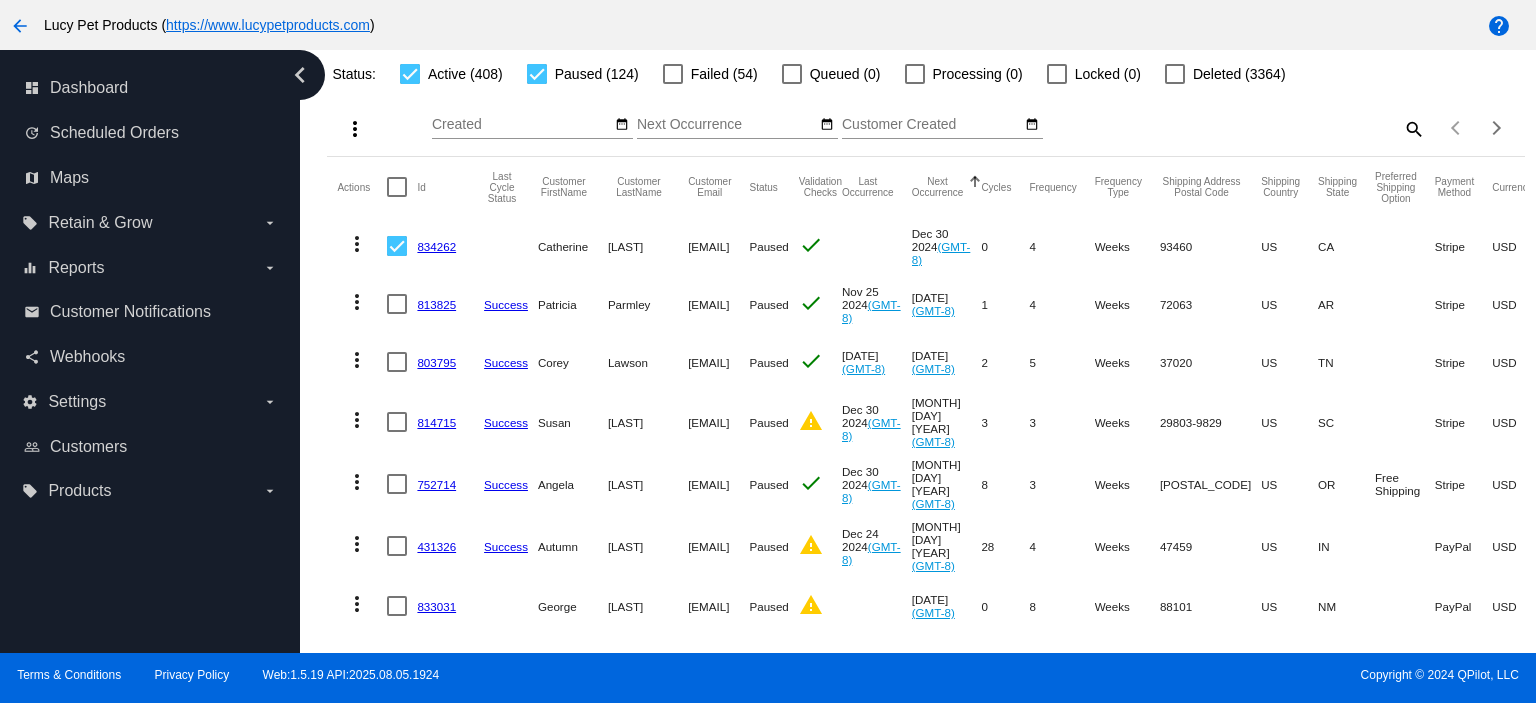 click on "more_vert" 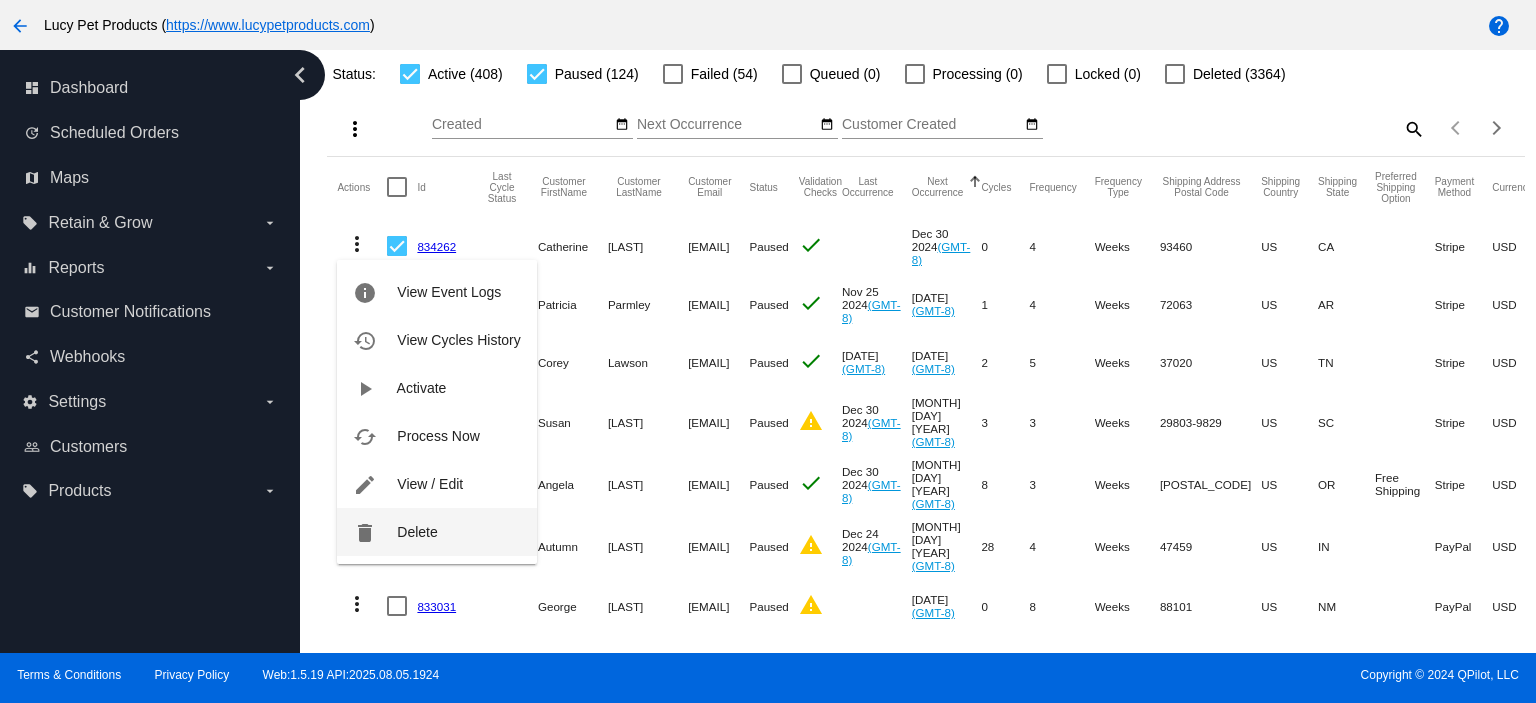 click on "Delete" at bounding box center [417, 532] 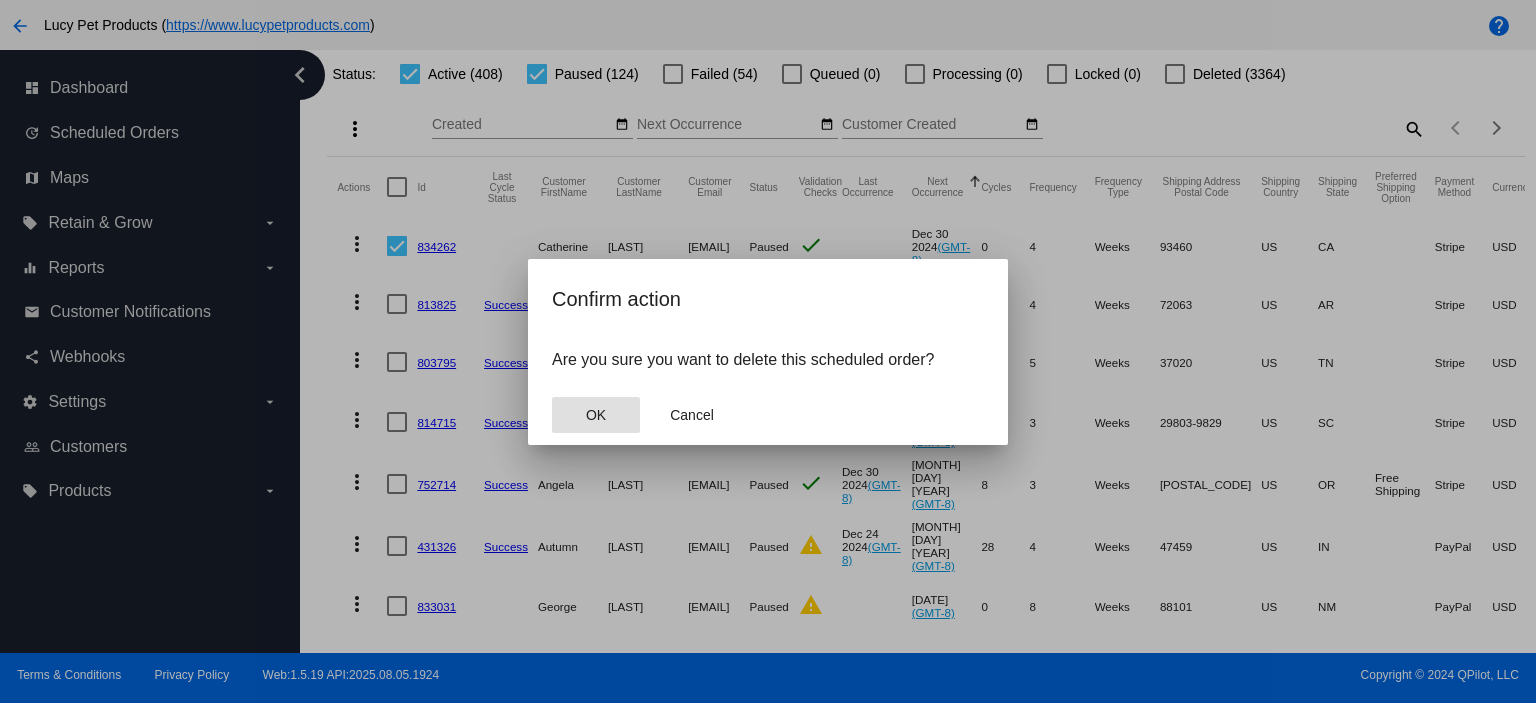 click on "OK" 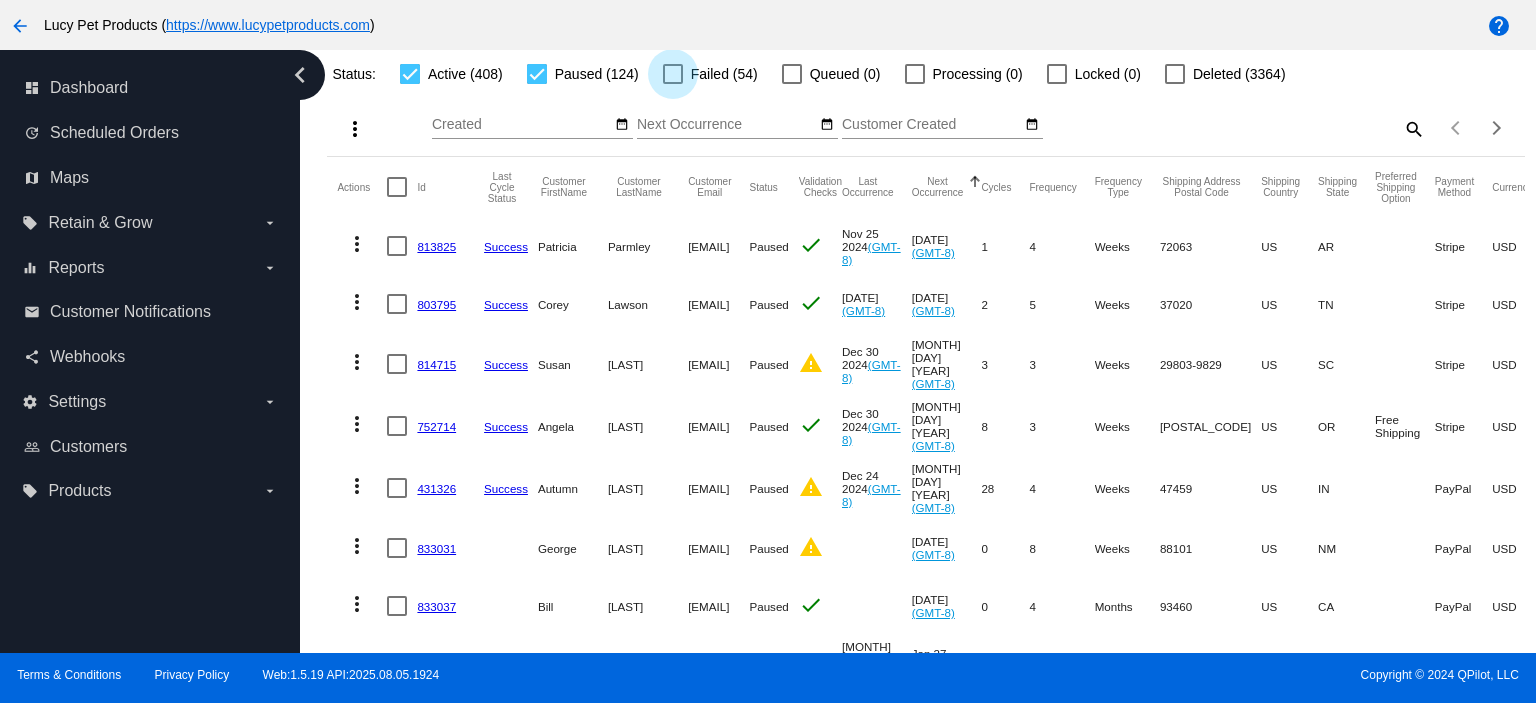 click at bounding box center (673, 74) 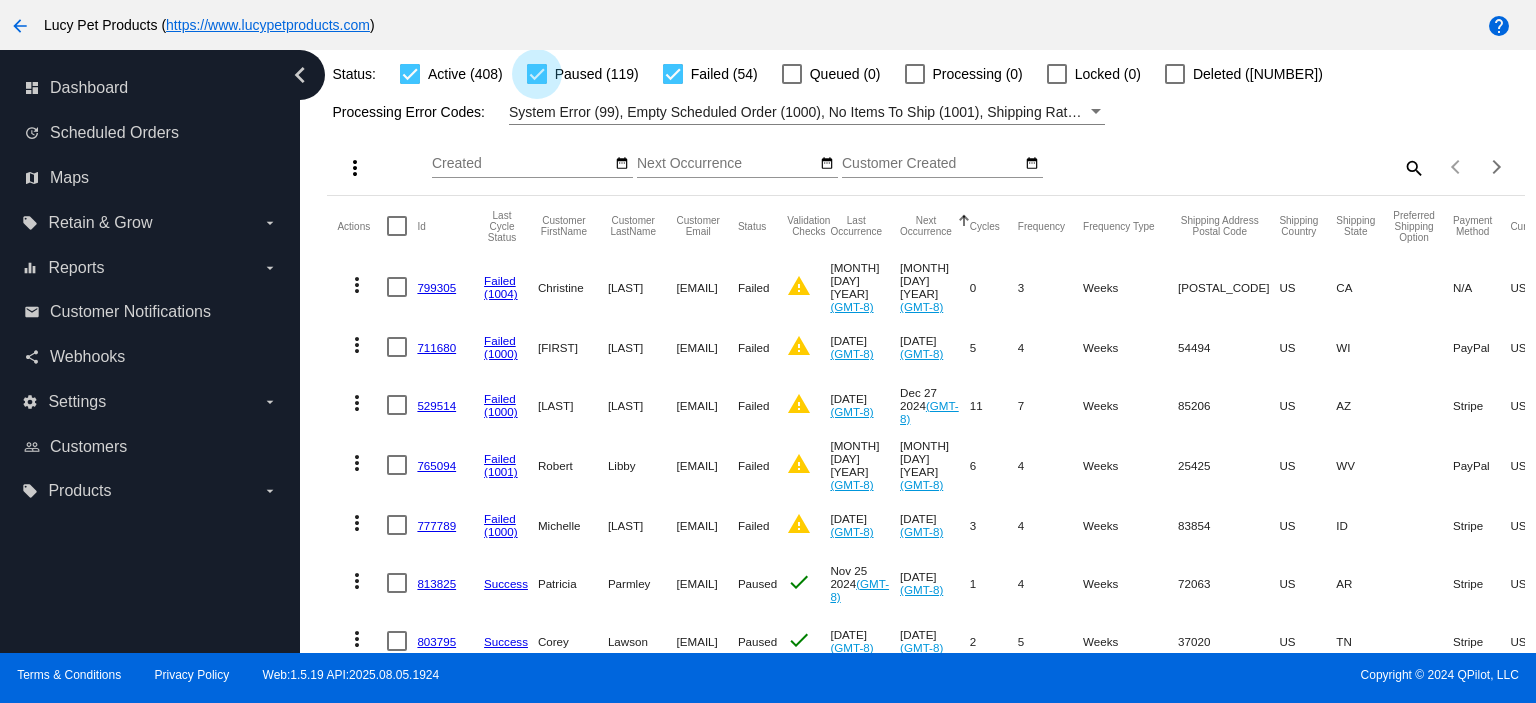 click at bounding box center (537, 74) 